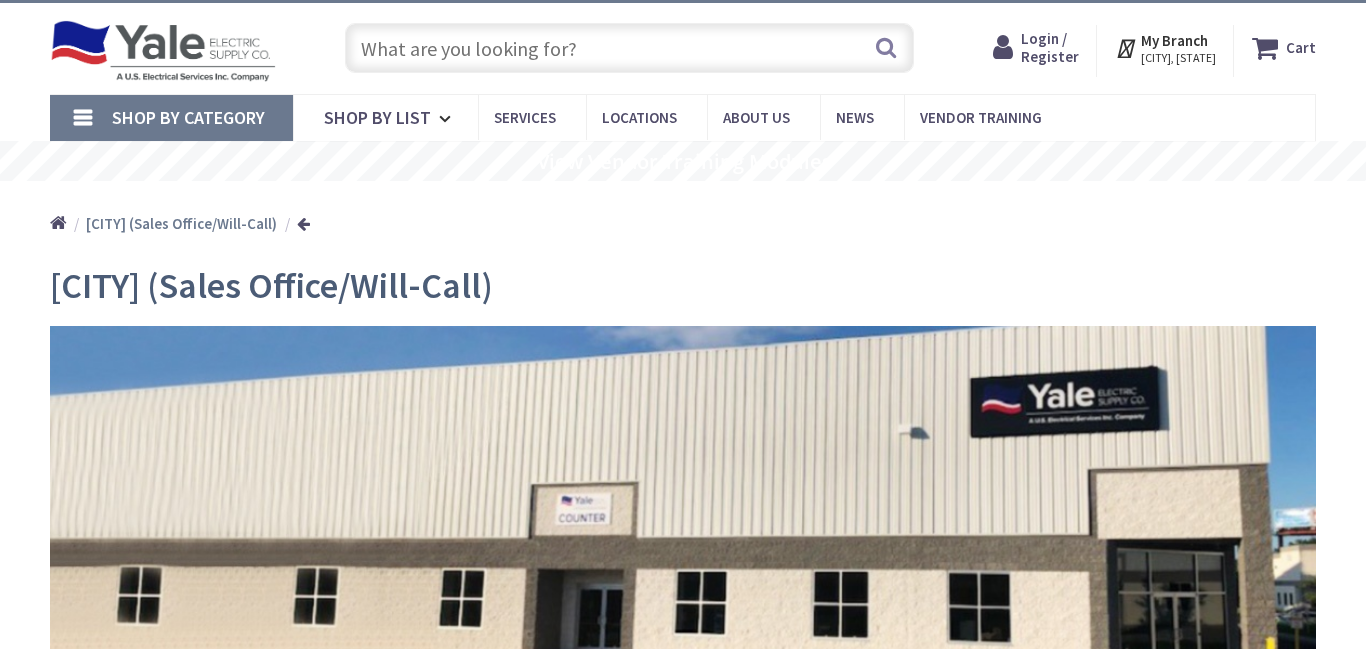 scroll, scrollTop: 80, scrollLeft: 0, axis: vertical 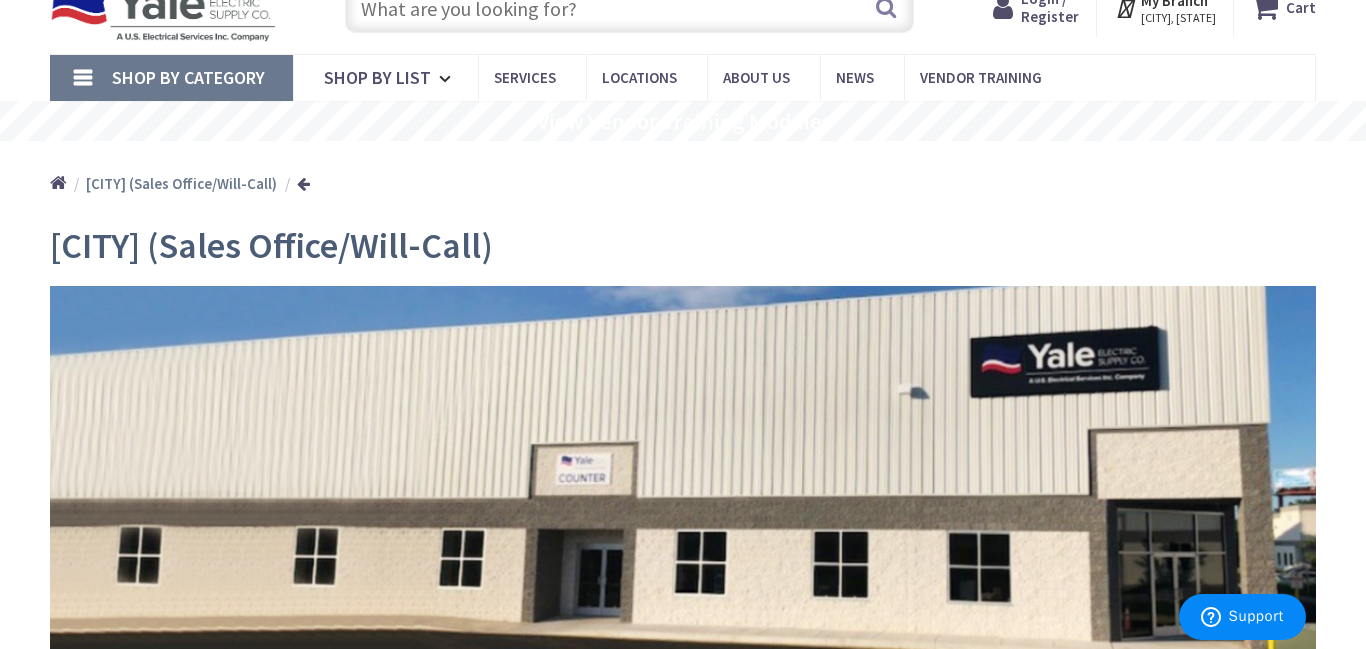 click on "Shop By Category" at bounding box center [171, 78] 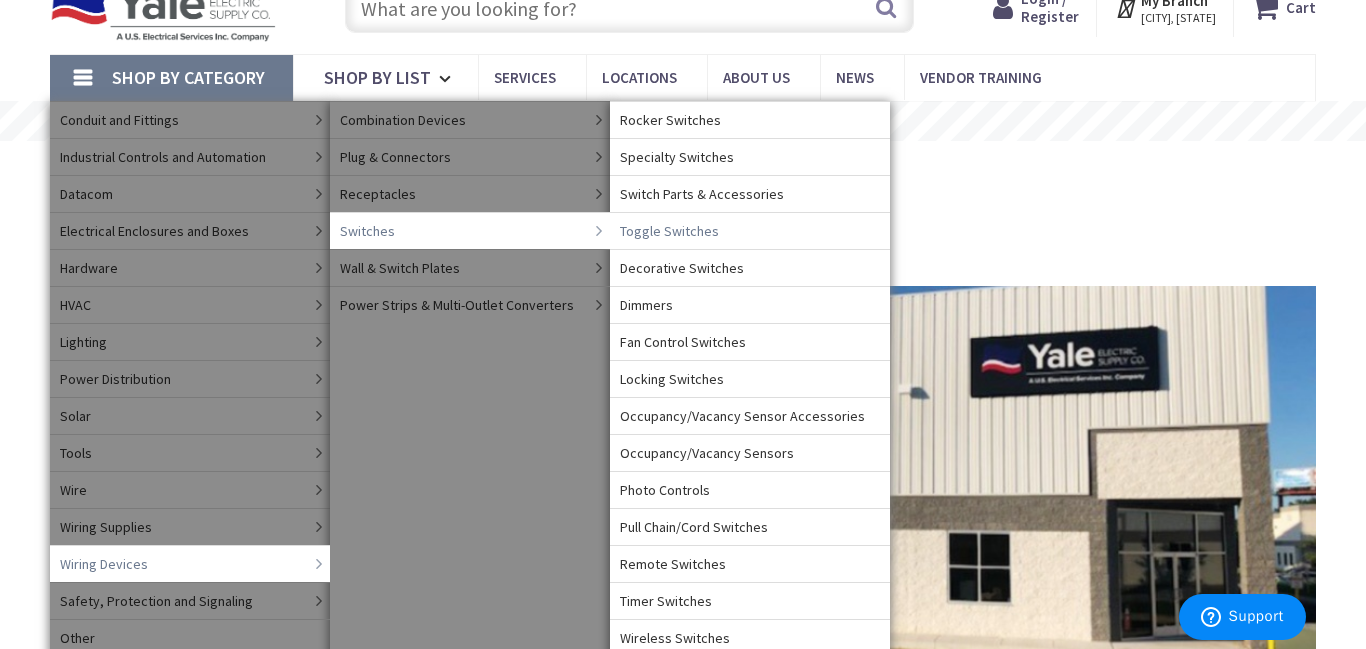 click on "Toggle Switches" at bounding box center [669, 231] 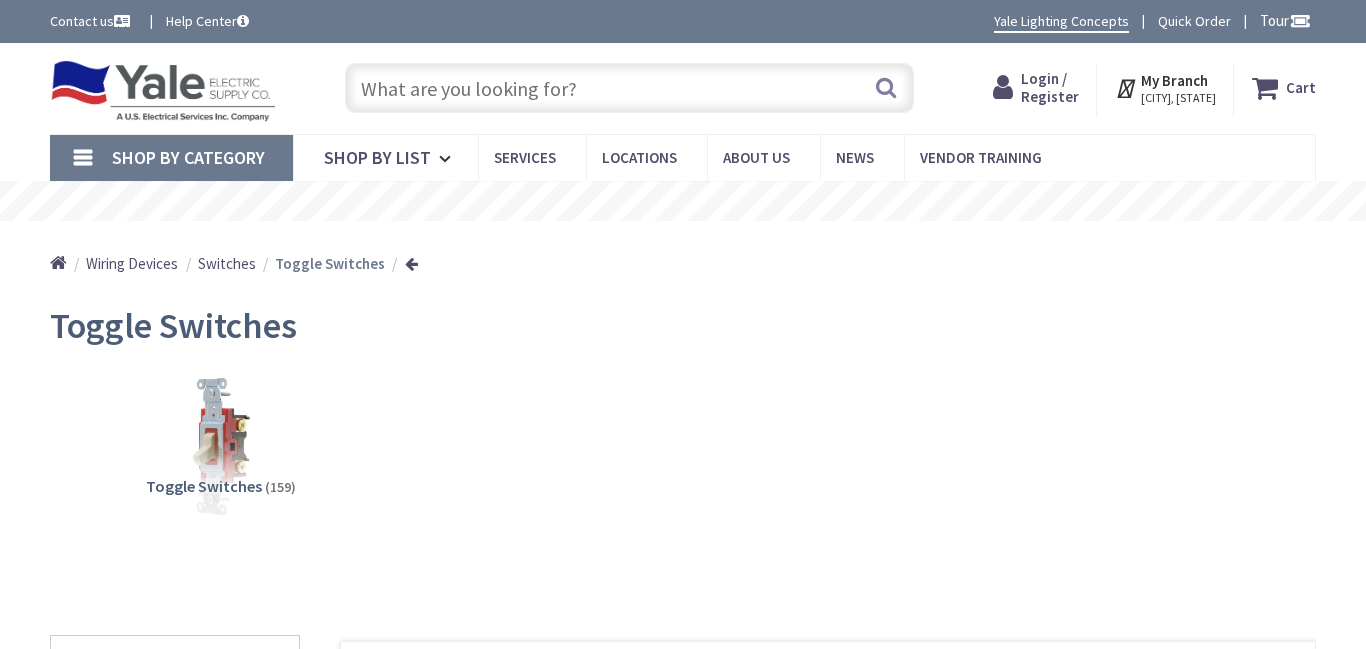 scroll, scrollTop: 0, scrollLeft: 0, axis: both 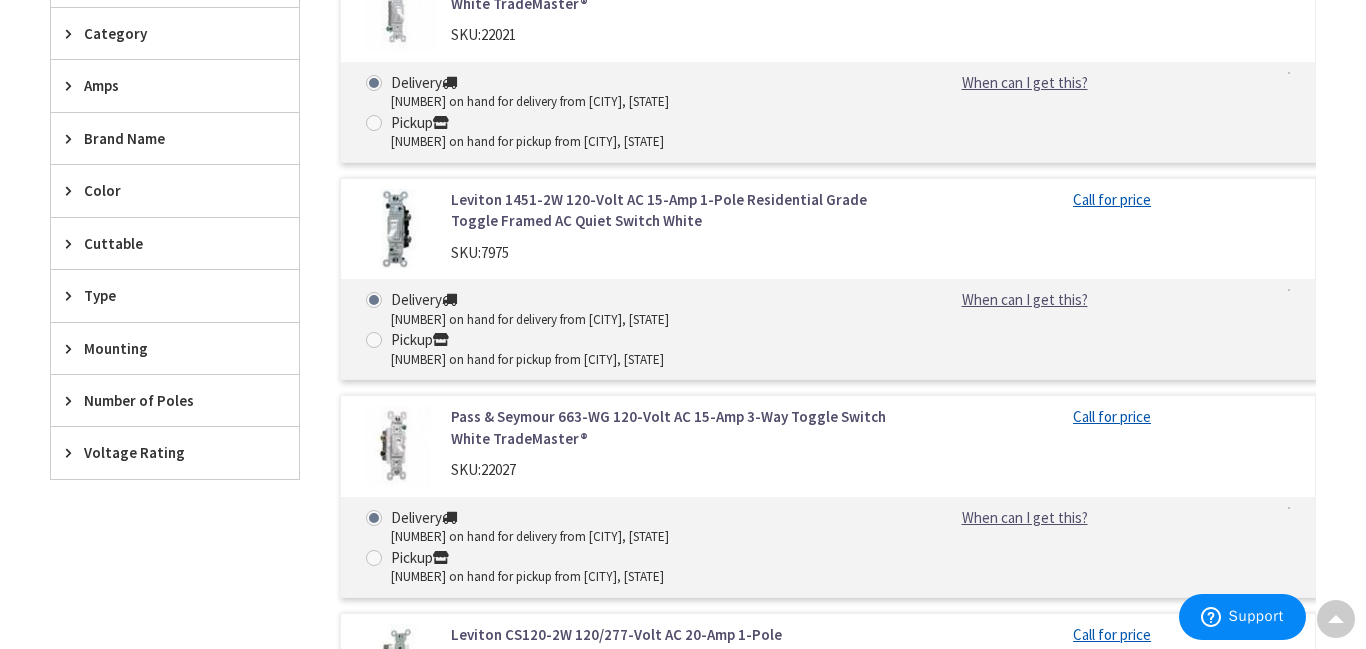click at bounding box center [73, 190] 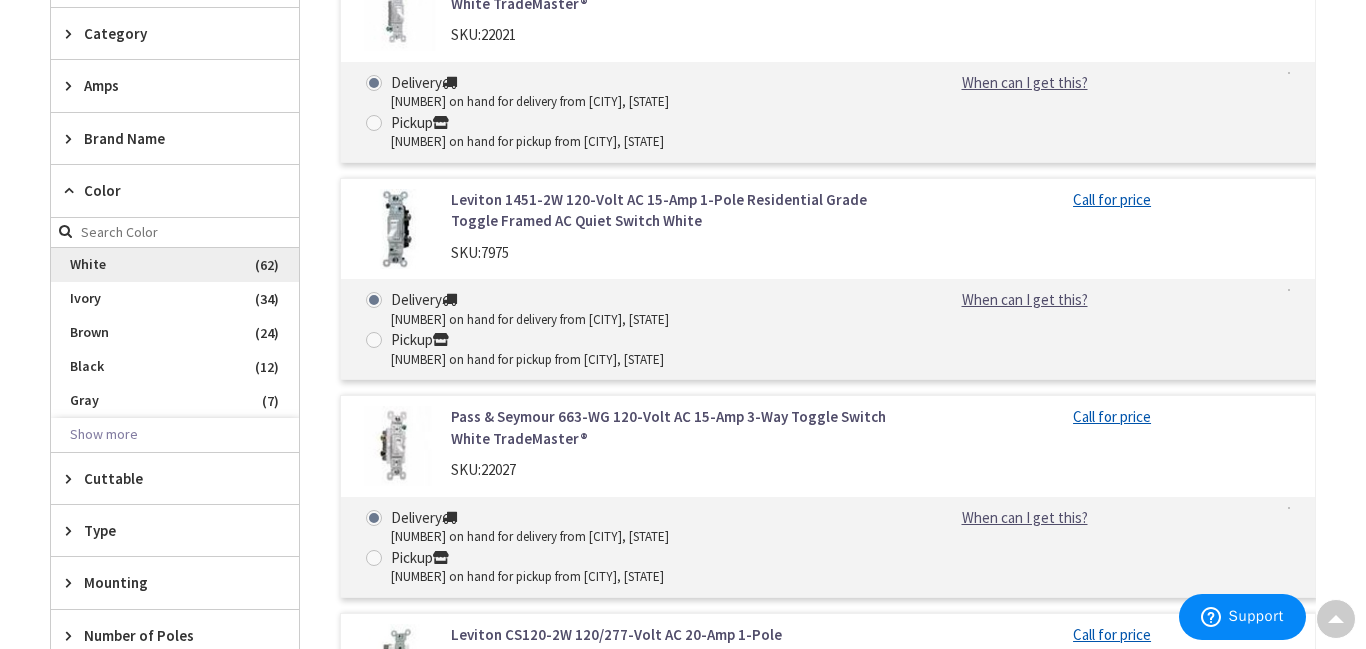 click on "White" at bounding box center [175, 265] 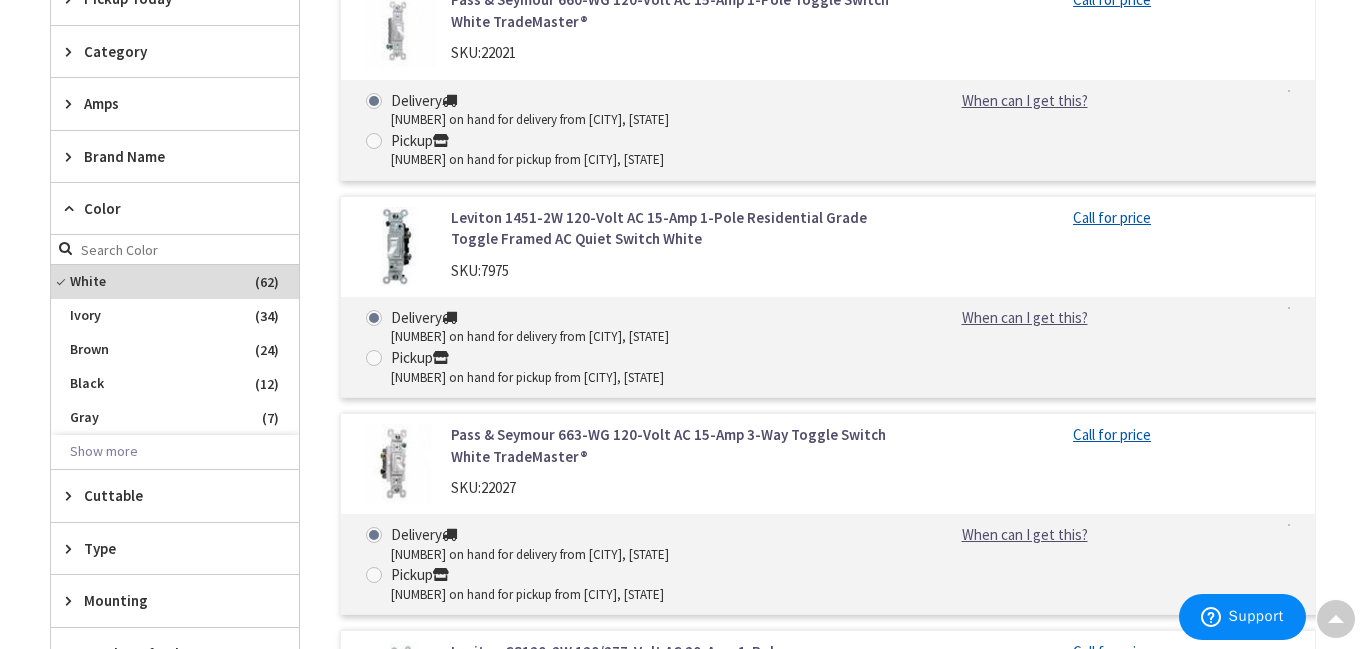 scroll, scrollTop: 697, scrollLeft: 0, axis: vertical 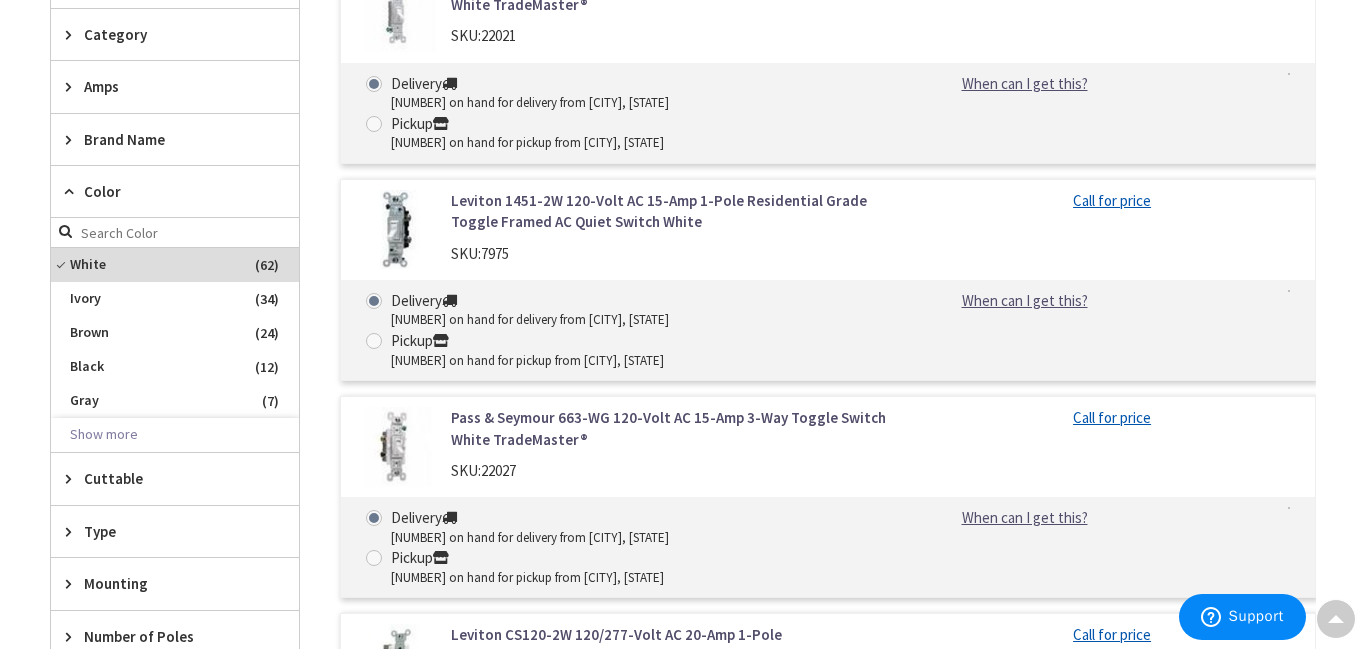 click at bounding box center (73, 139) 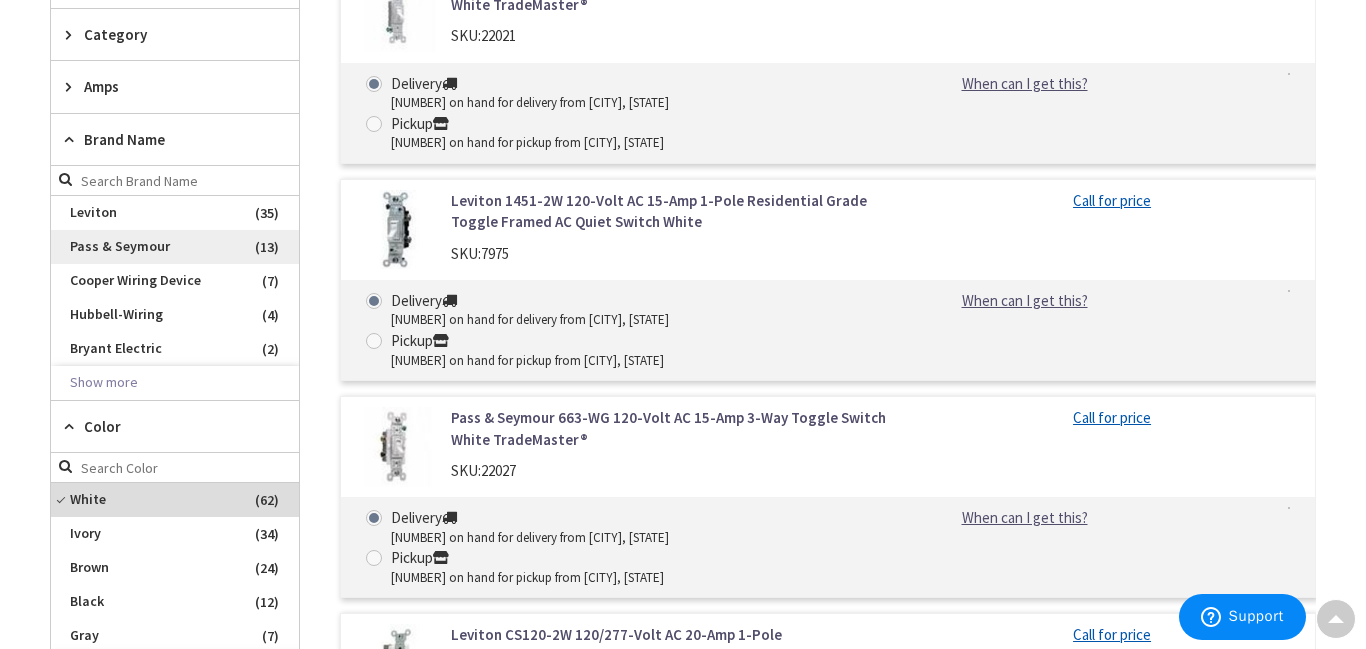 click on "Pass & Seymour" at bounding box center [175, 247] 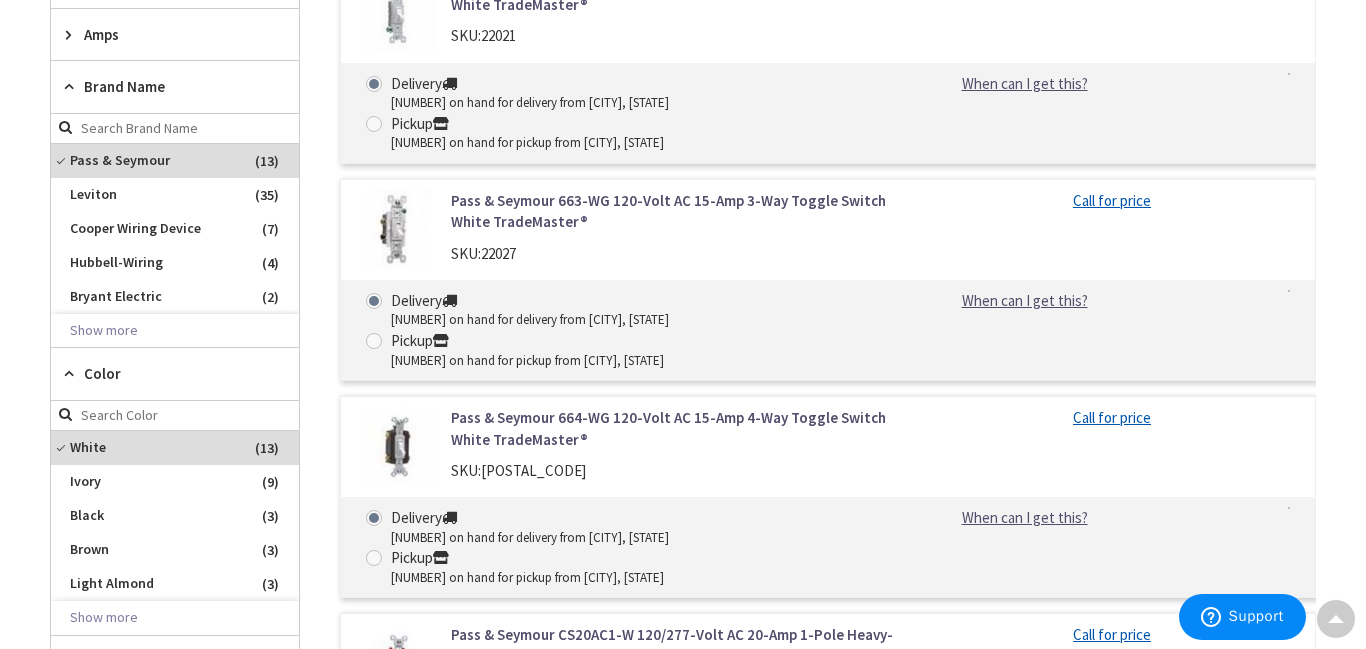 scroll, scrollTop: 645, scrollLeft: 0, axis: vertical 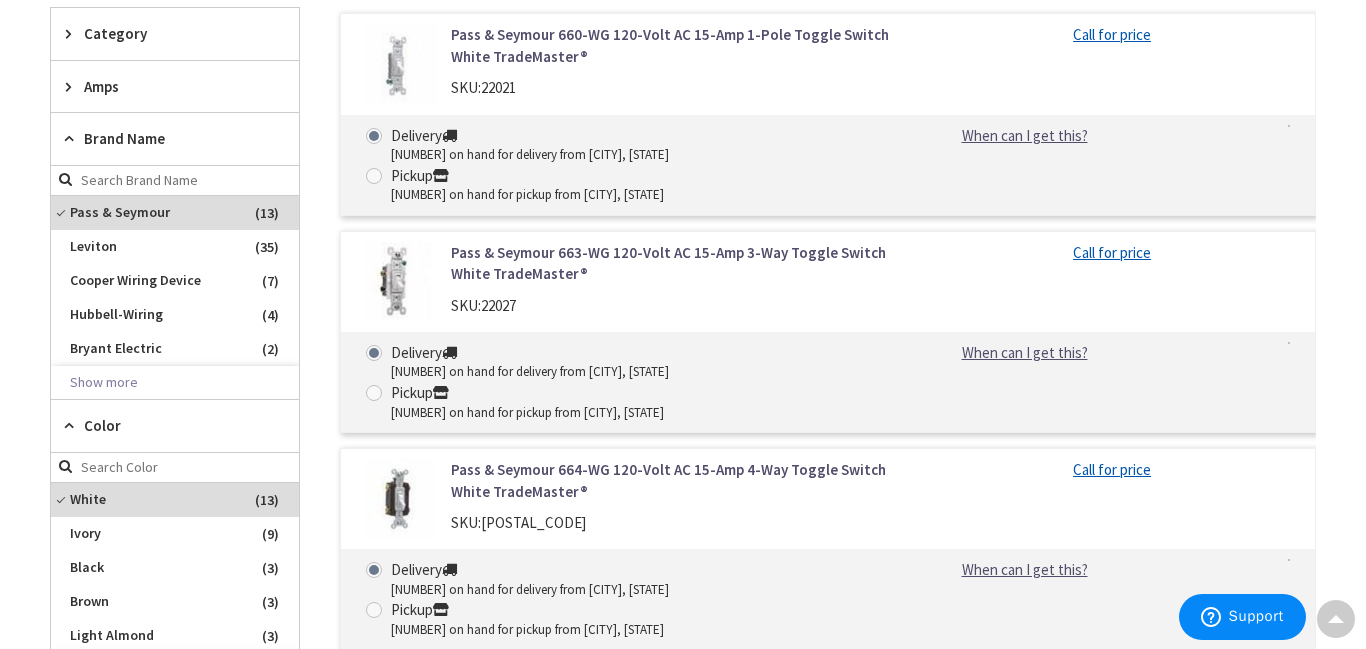 click at bounding box center (73, 138) 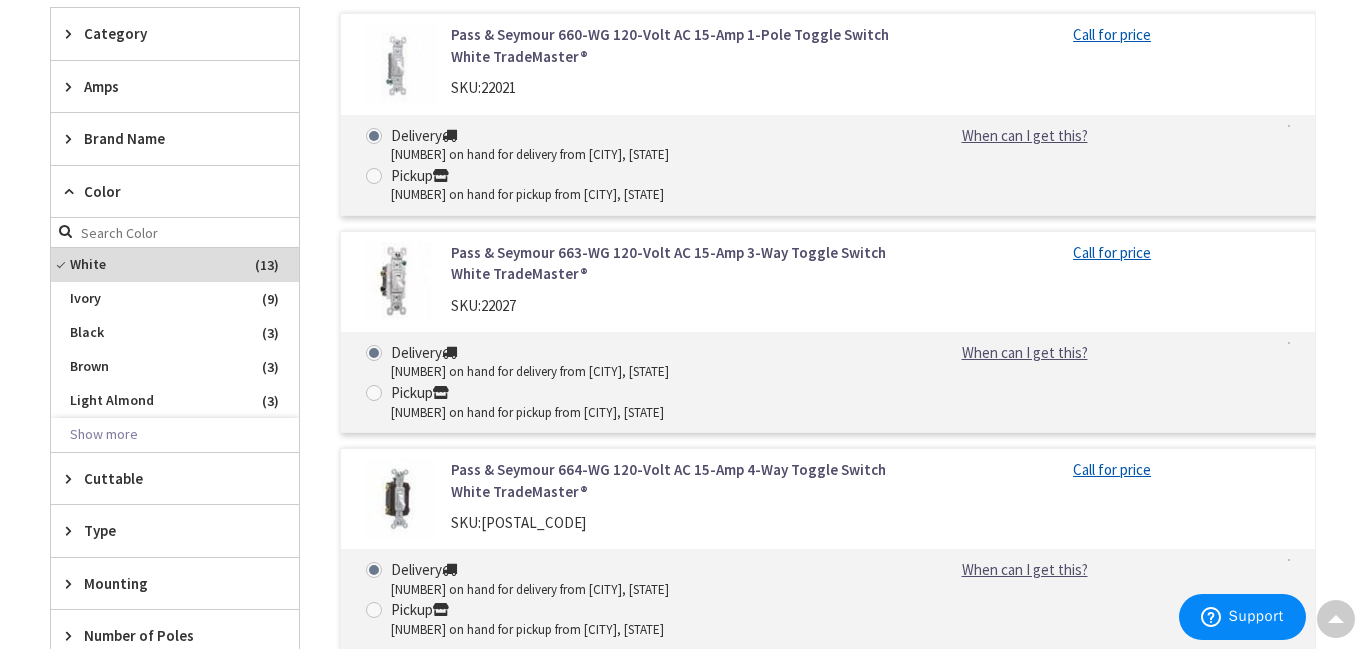 click at bounding box center [73, 138] 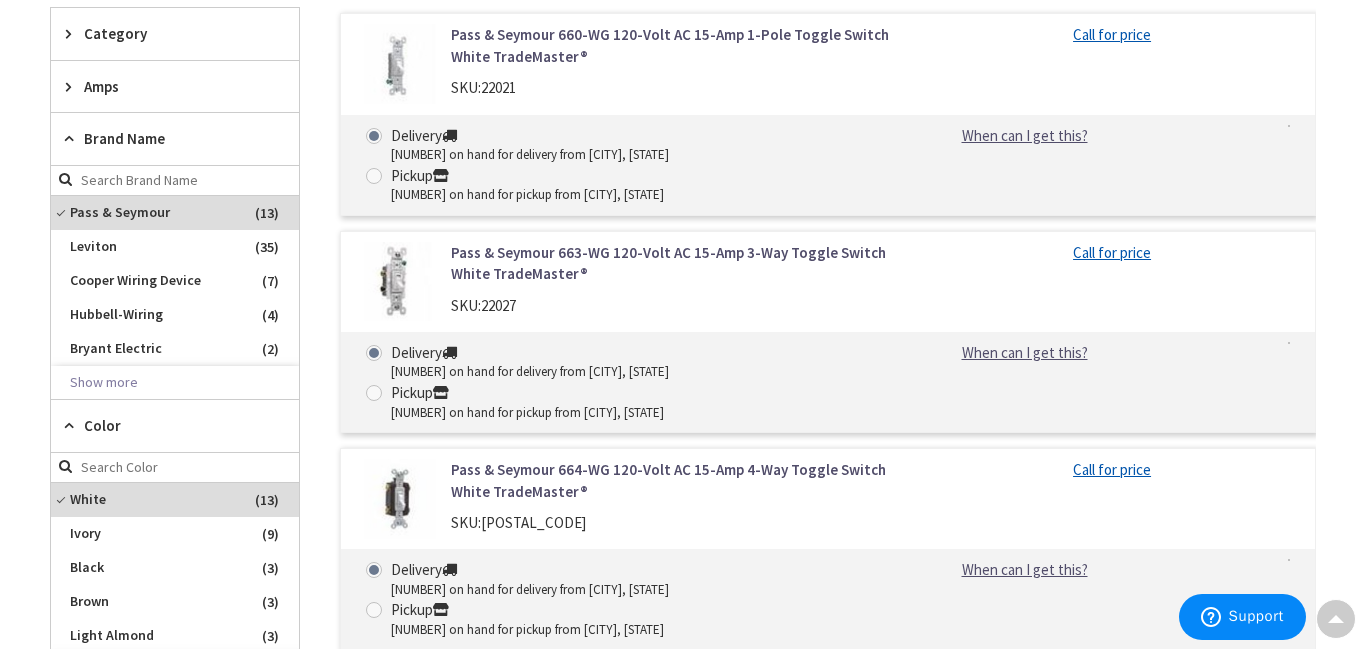 click at bounding box center (73, 86) 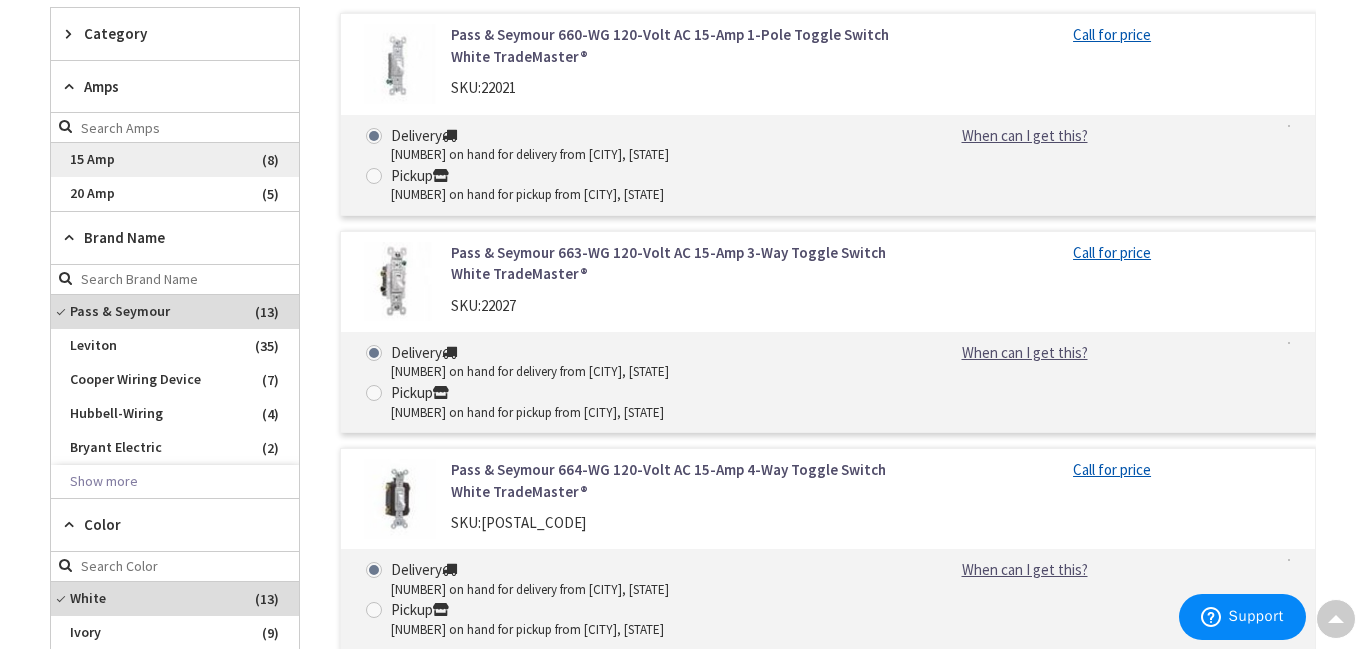 click on "15 Amp" at bounding box center [175, 160] 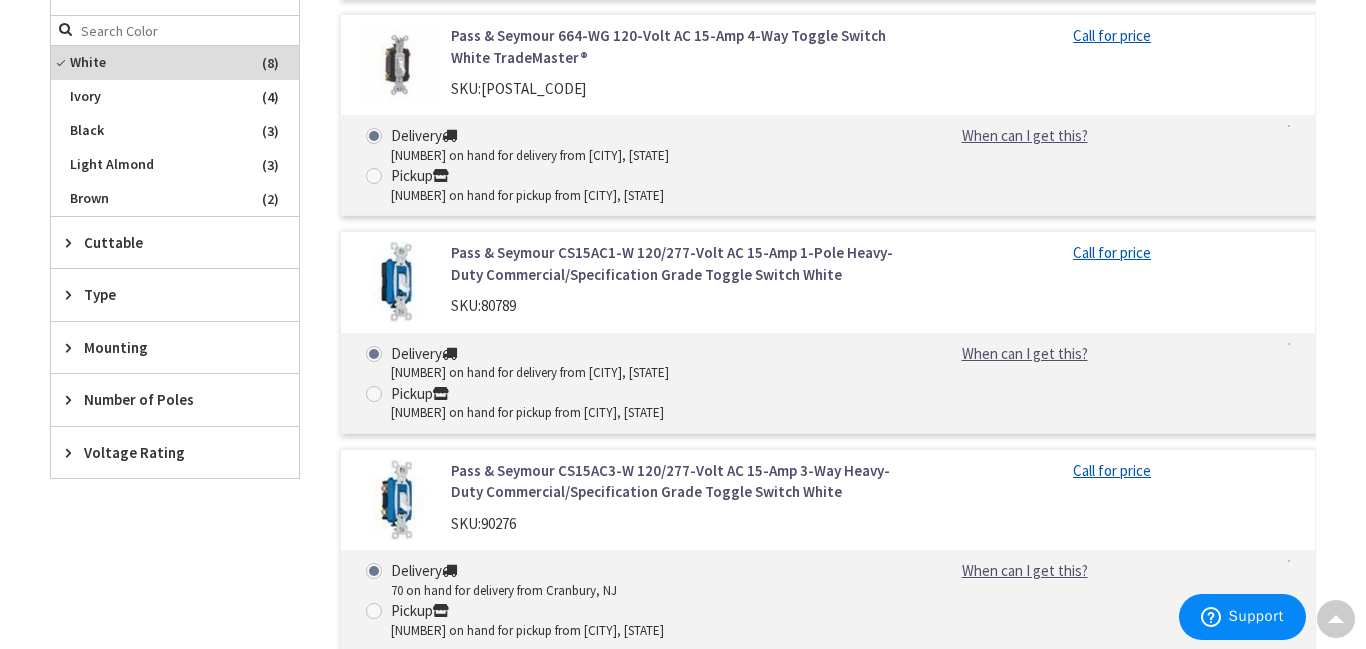 scroll, scrollTop: 1125, scrollLeft: 0, axis: vertical 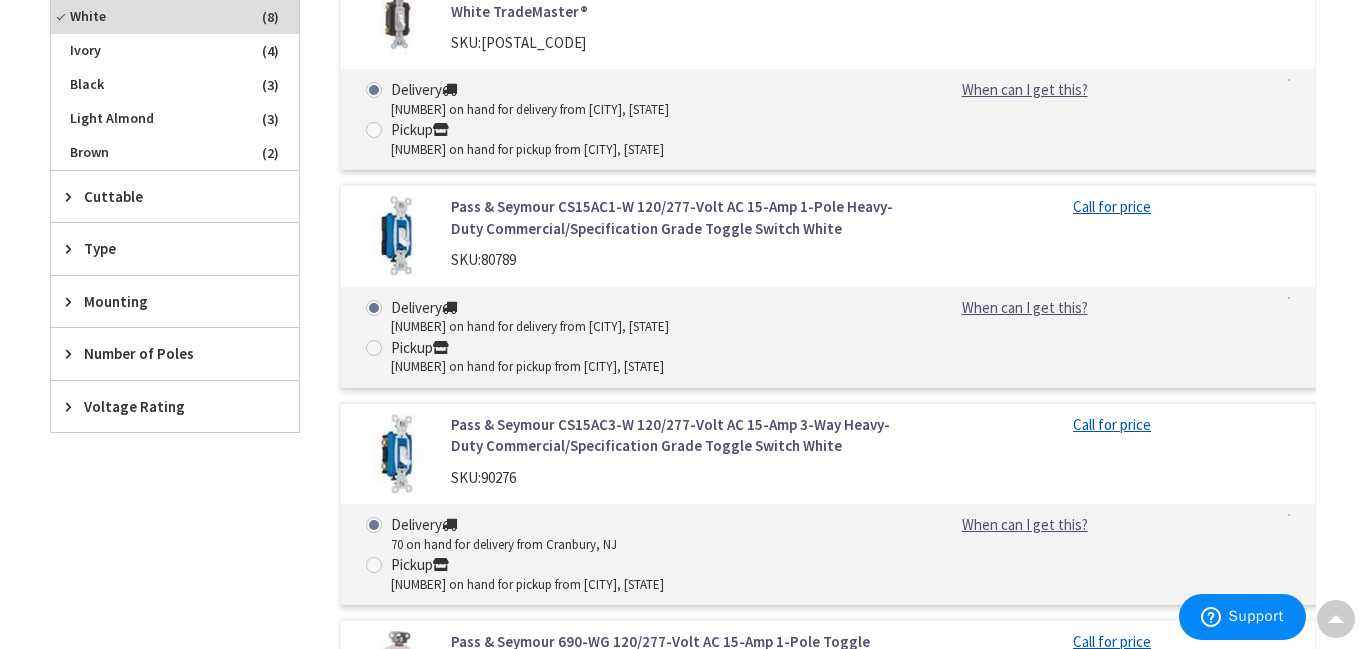 click on "Pass & Seymour CS15AC3-W 120/277-Volt AC 15-Amp 3-Way Heavy-Duty Commercial/Specification Grade Toggle Switch White" at bounding box center (672, 435) 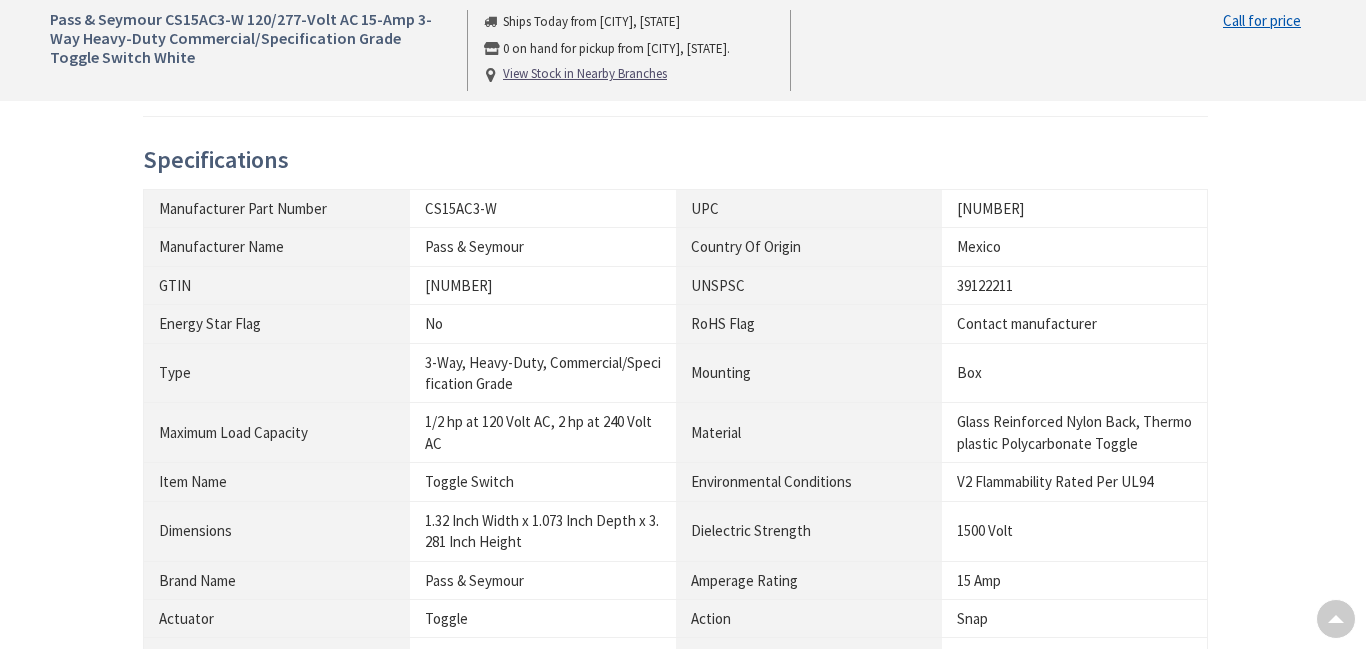 scroll, scrollTop: 1280, scrollLeft: 0, axis: vertical 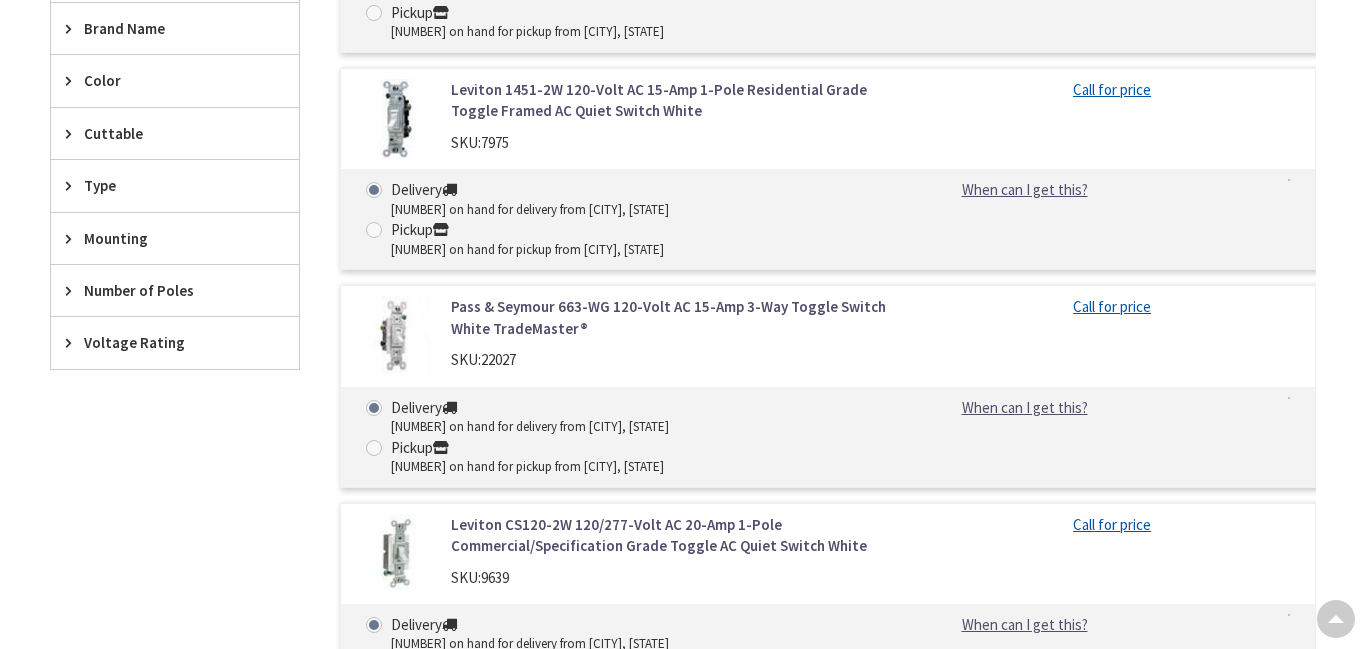 click at bounding box center [73, 290] 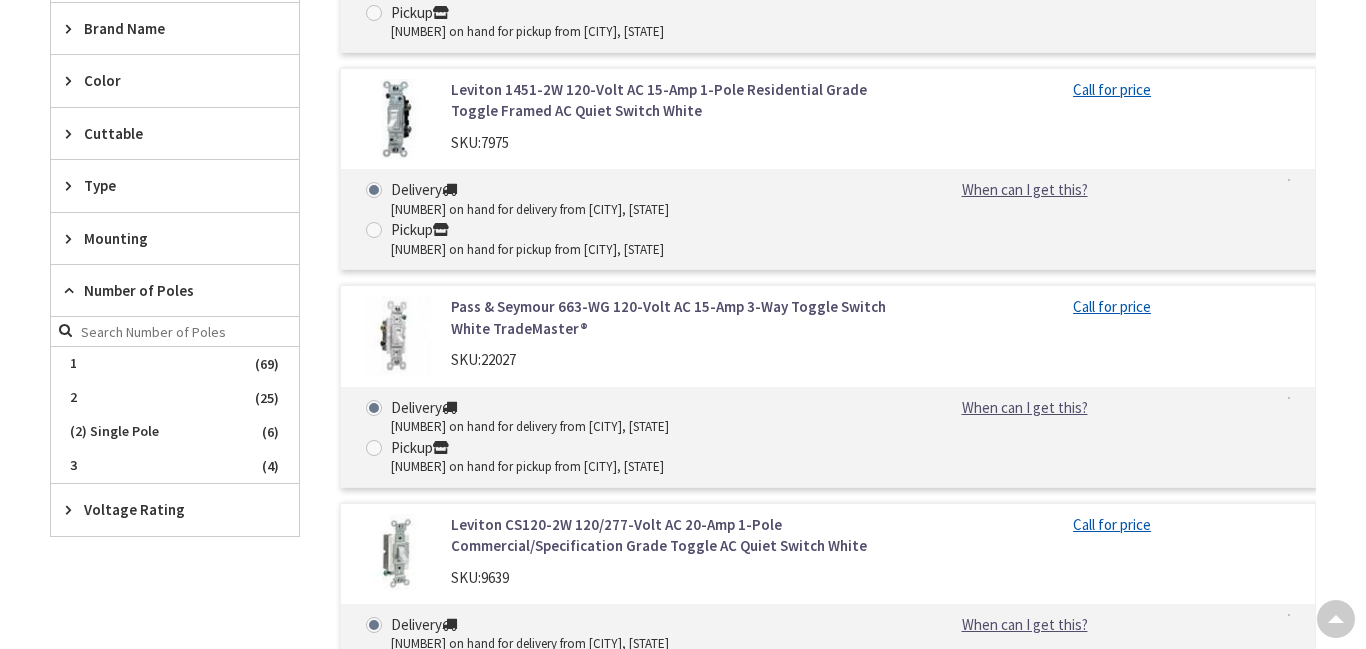 scroll, scrollTop: 790, scrollLeft: 0, axis: vertical 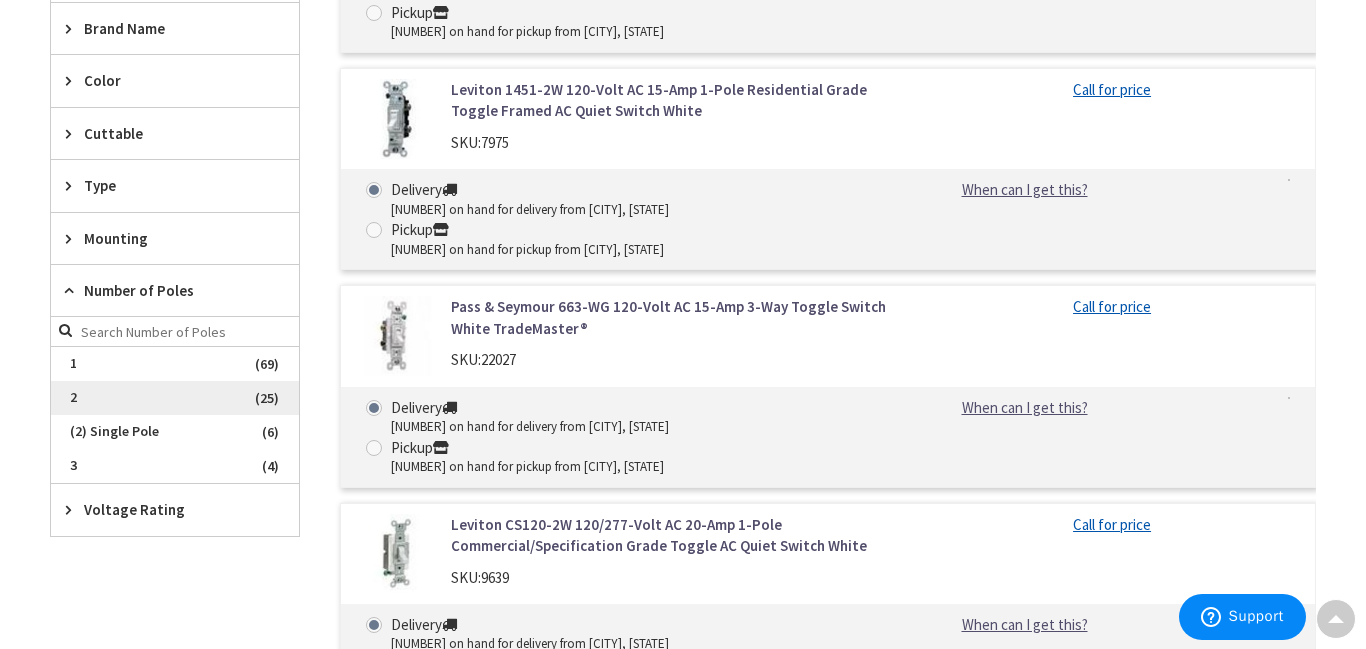 click on "2" at bounding box center (175, 398) 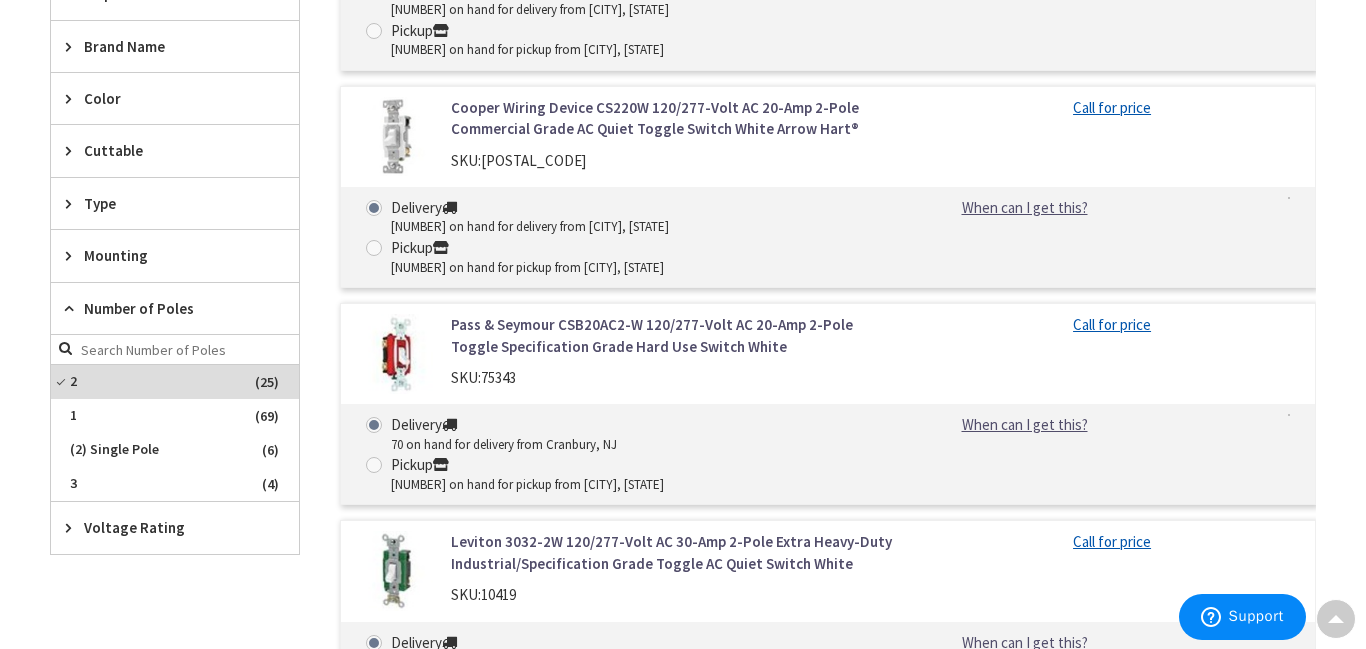 scroll, scrollTop: 807, scrollLeft: 0, axis: vertical 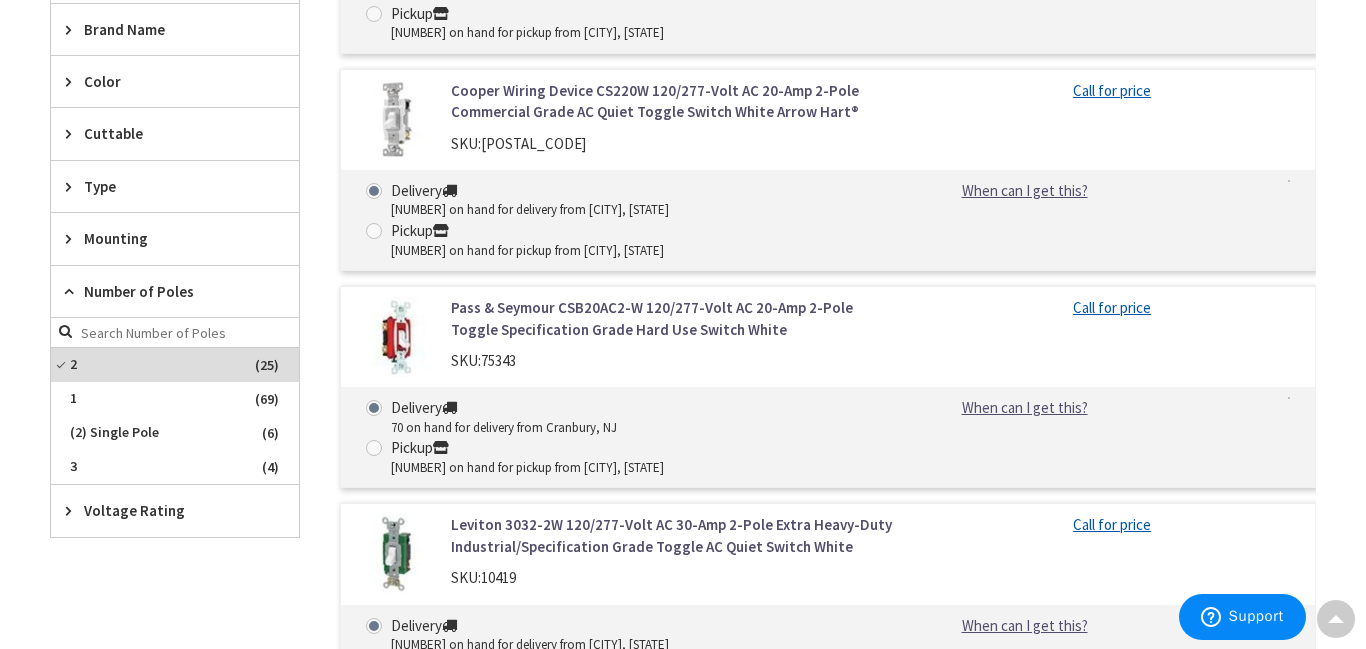 click at bounding box center [73, 81] 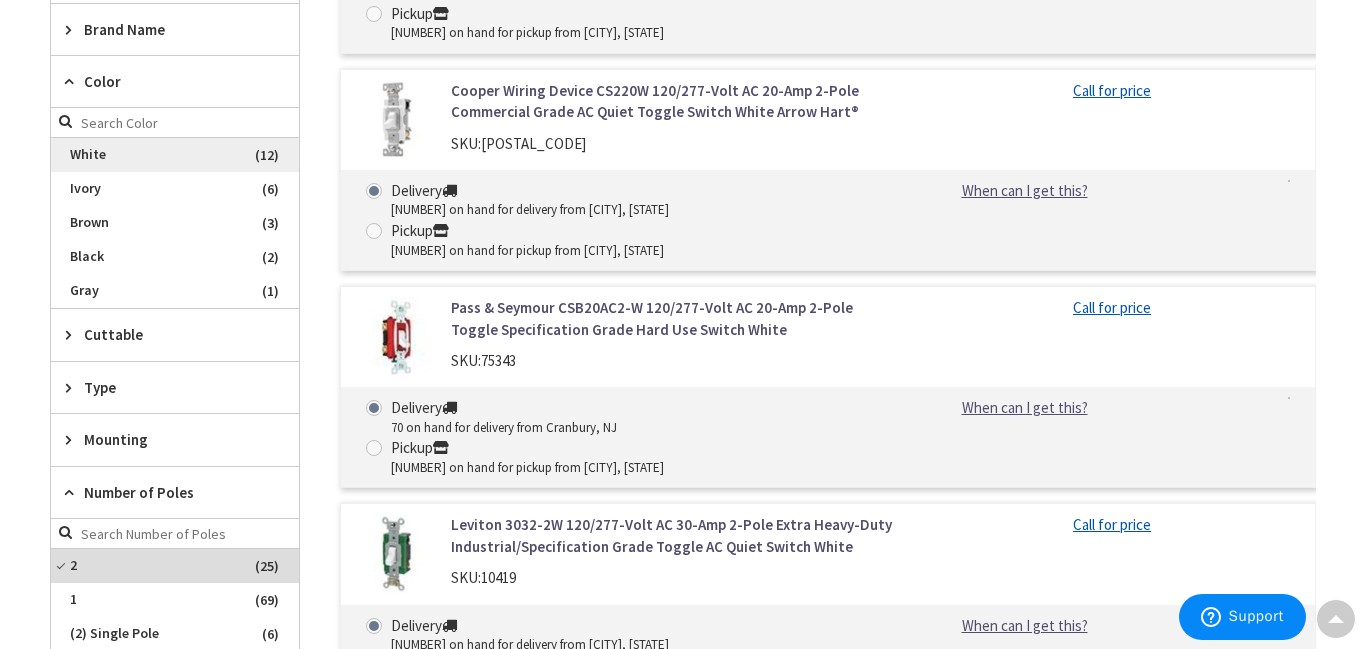 click on "White" at bounding box center [175, 155] 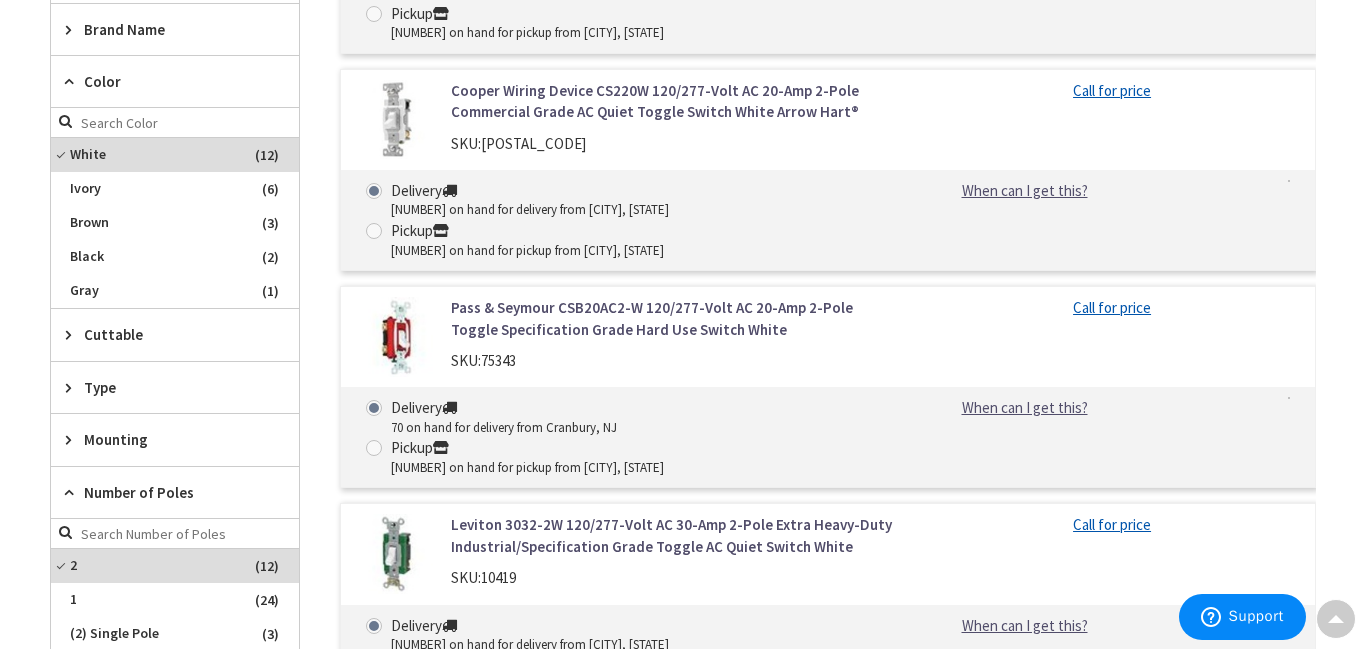 click at bounding box center [73, 29] 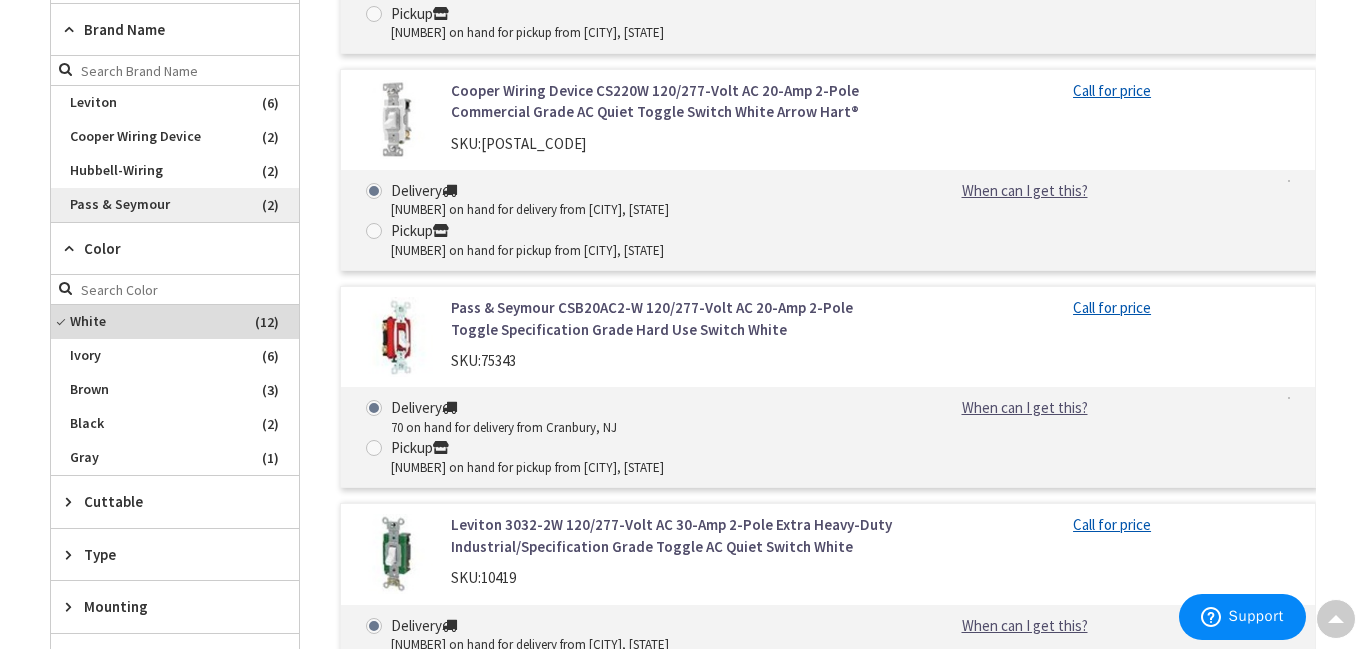 click on "Pass & Seymour" at bounding box center (175, 205) 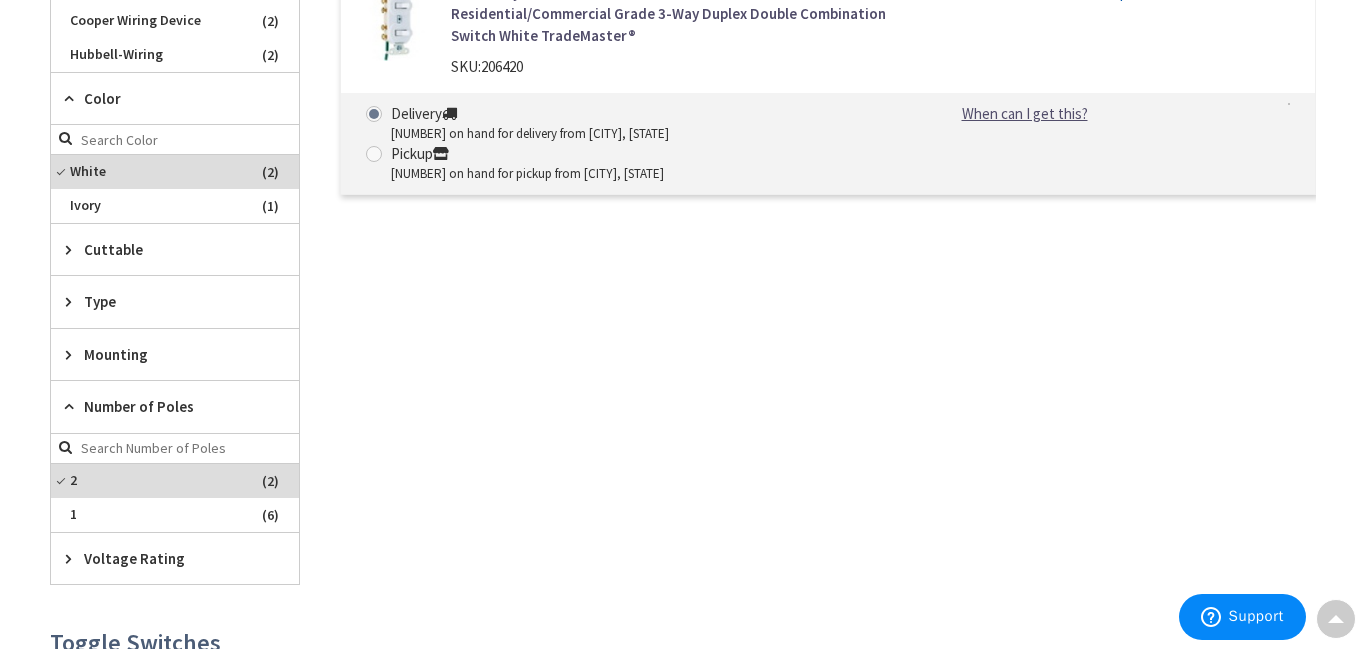 scroll, scrollTop: 995, scrollLeft: 0, axis: vertical 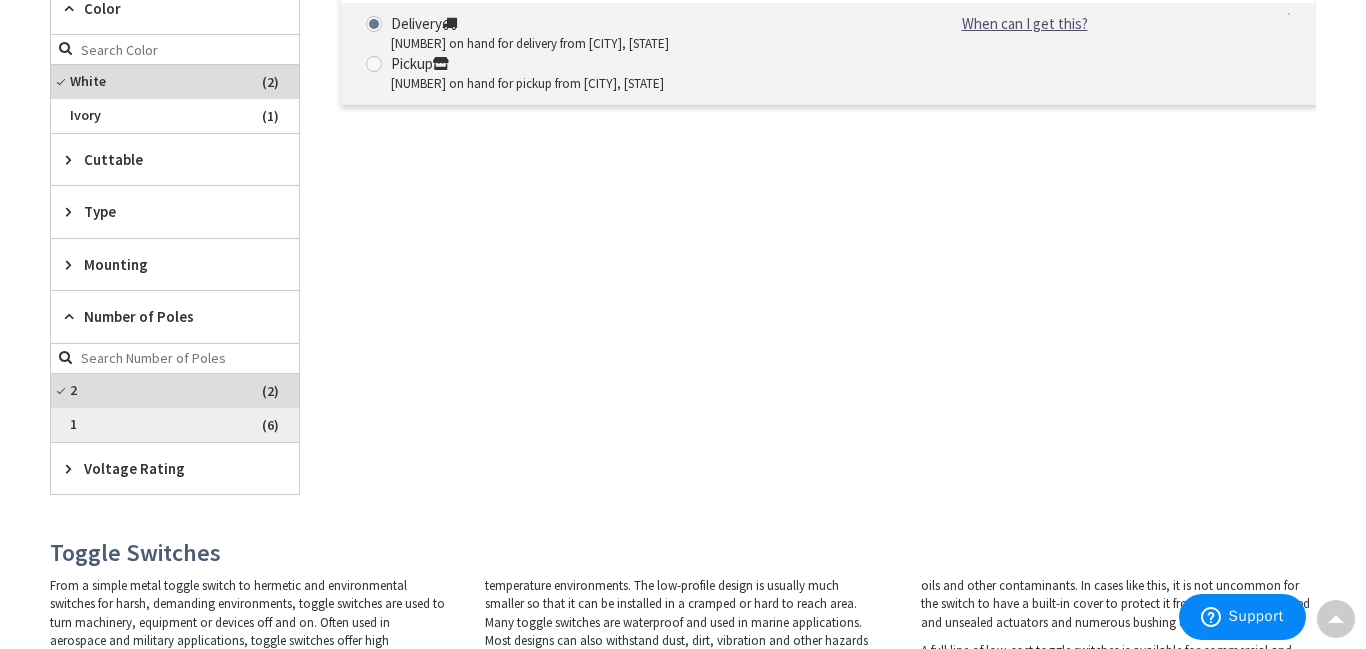 click on "1" at bounding box center [175, 425] 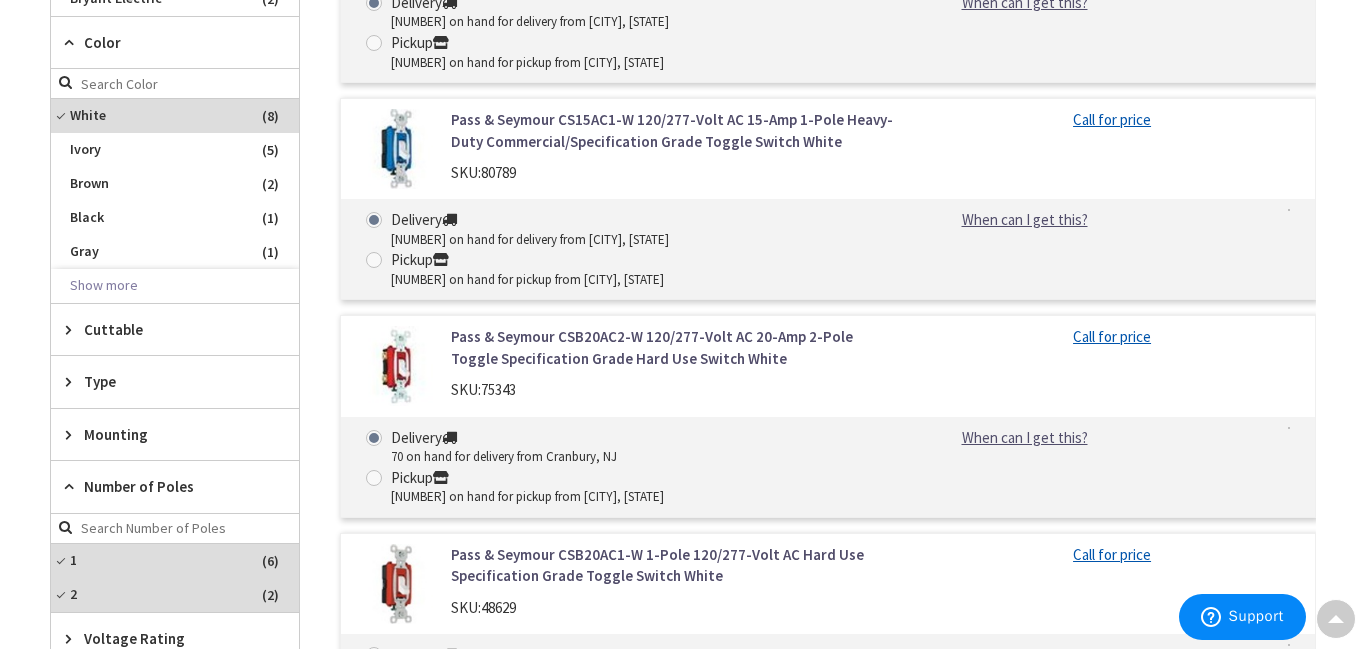 scroll, scrollTop: 1029, scrollLeft: 0, axis: vertical 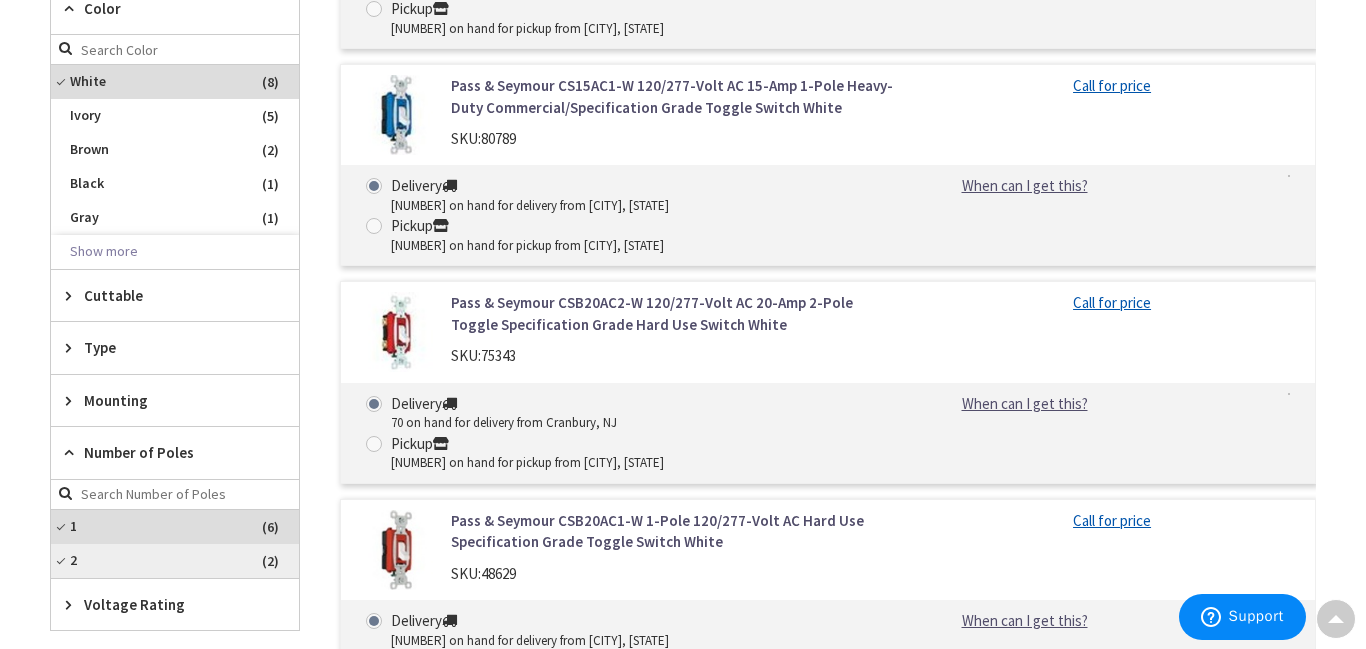 click on "2" at bounding box center [175, 561] 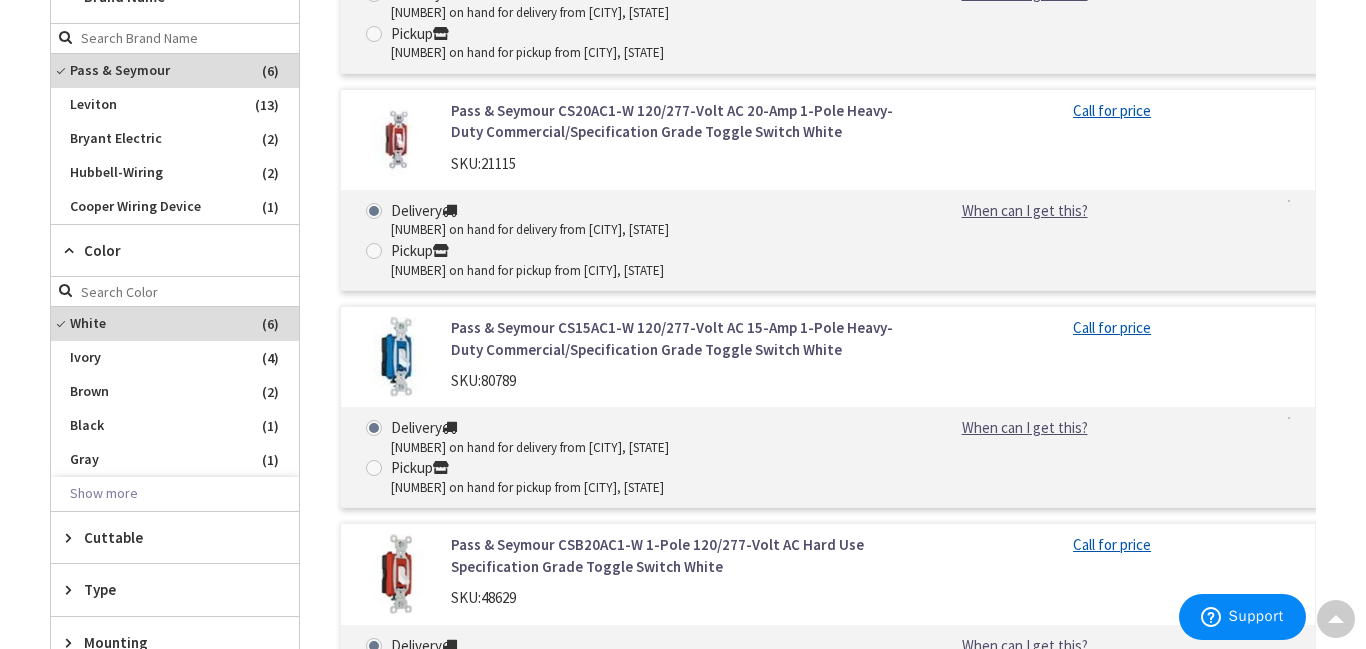 scroll, scrollTop: 789, scrollLeft: 0, axis: vertical 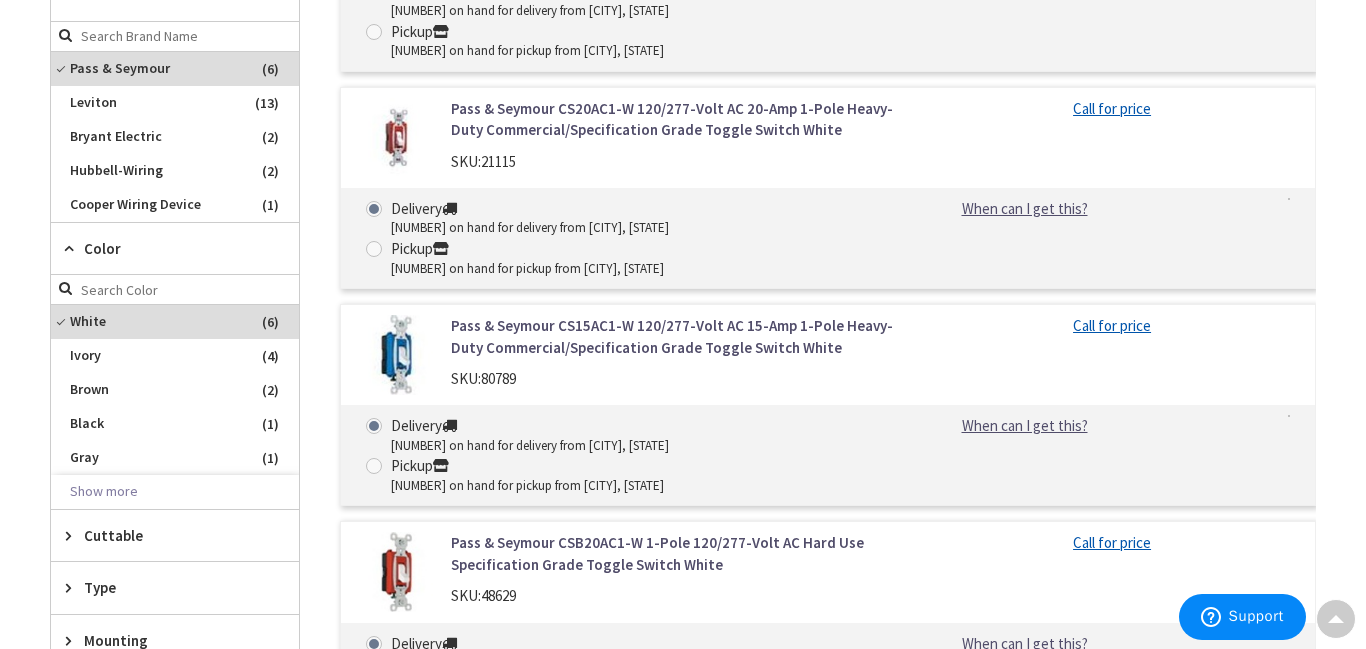 click on "Pass & Seymour CS15AC1-W 120/277-Volt AC 15-Amp 1-Pole Heavy-Duty Commercial/Specification Grade Toggle Switch White" at bounding box center (672, 336) 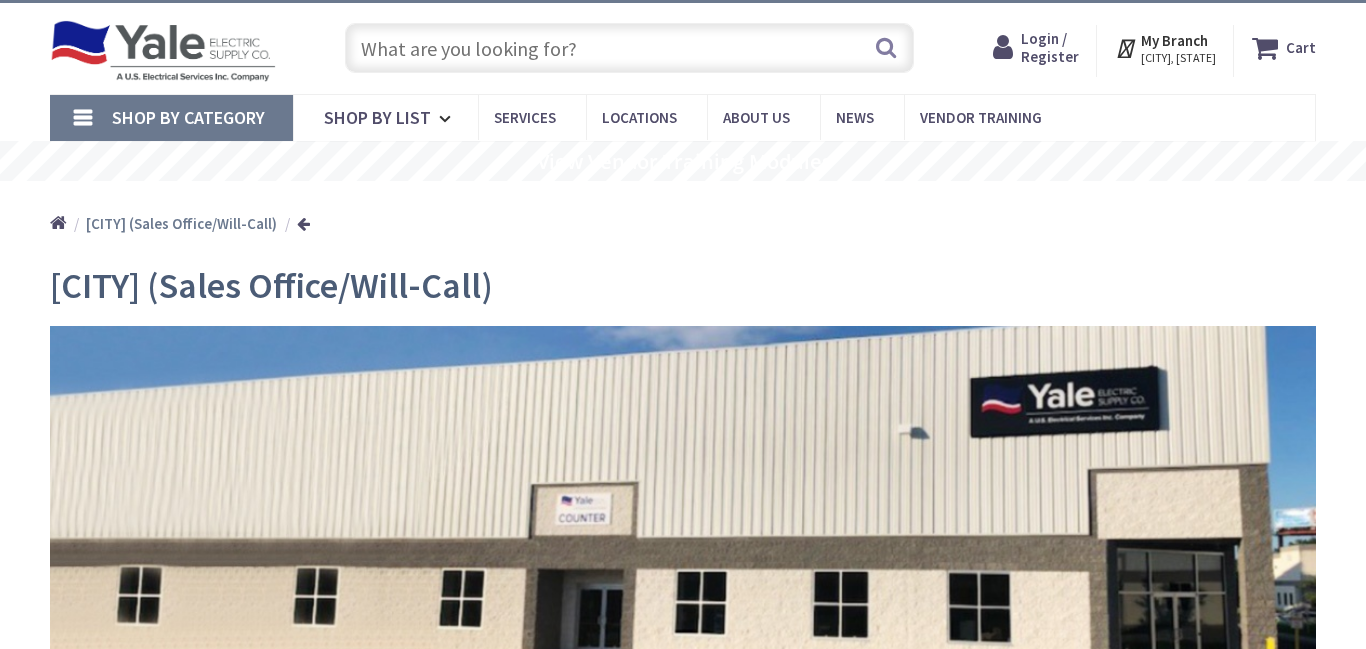 scroll, scrollTop: 40, scrollLeft: 0, axis: vertical 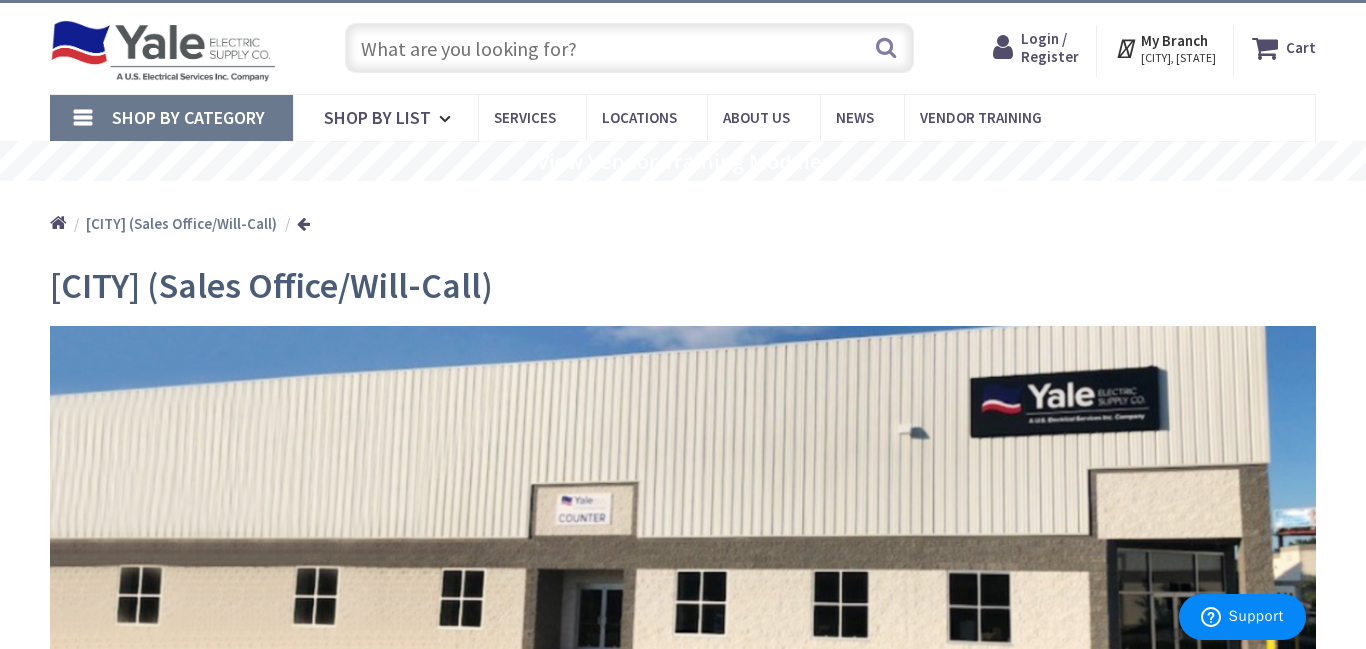 click on "Shop By Category" at bounding box center [171, 118] 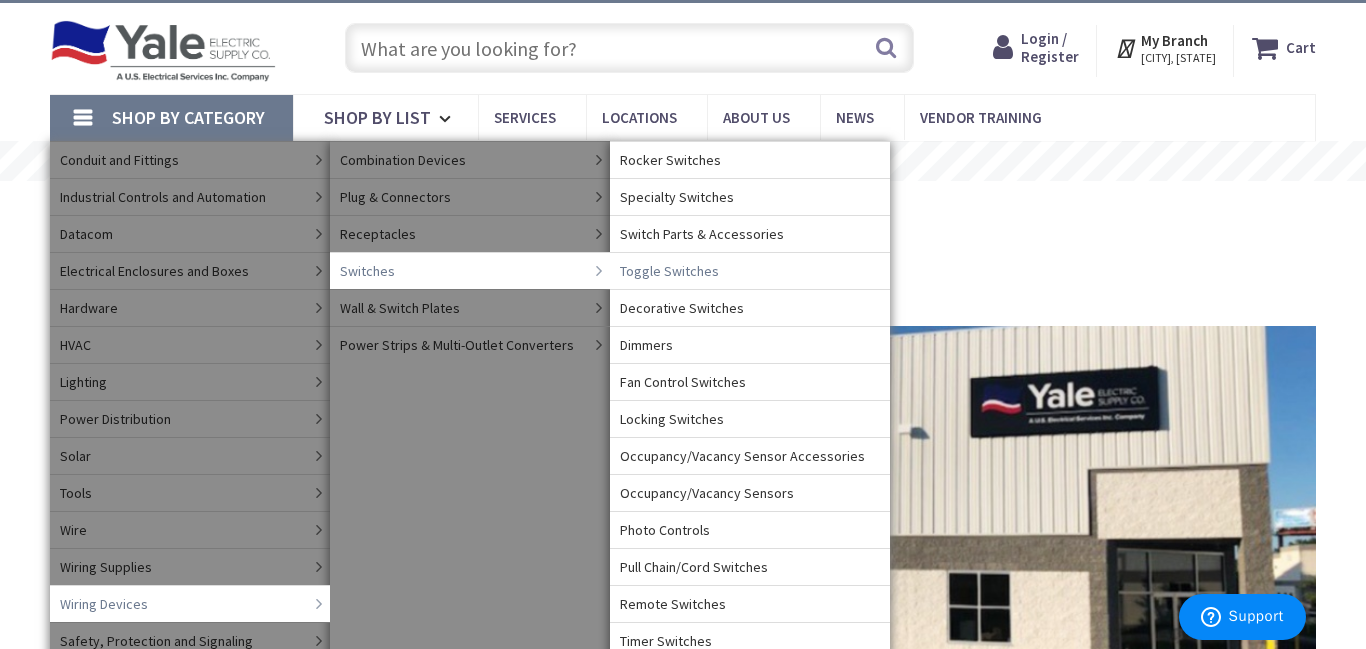 click on "Toggle Switches" at bounding box center (669, 271) 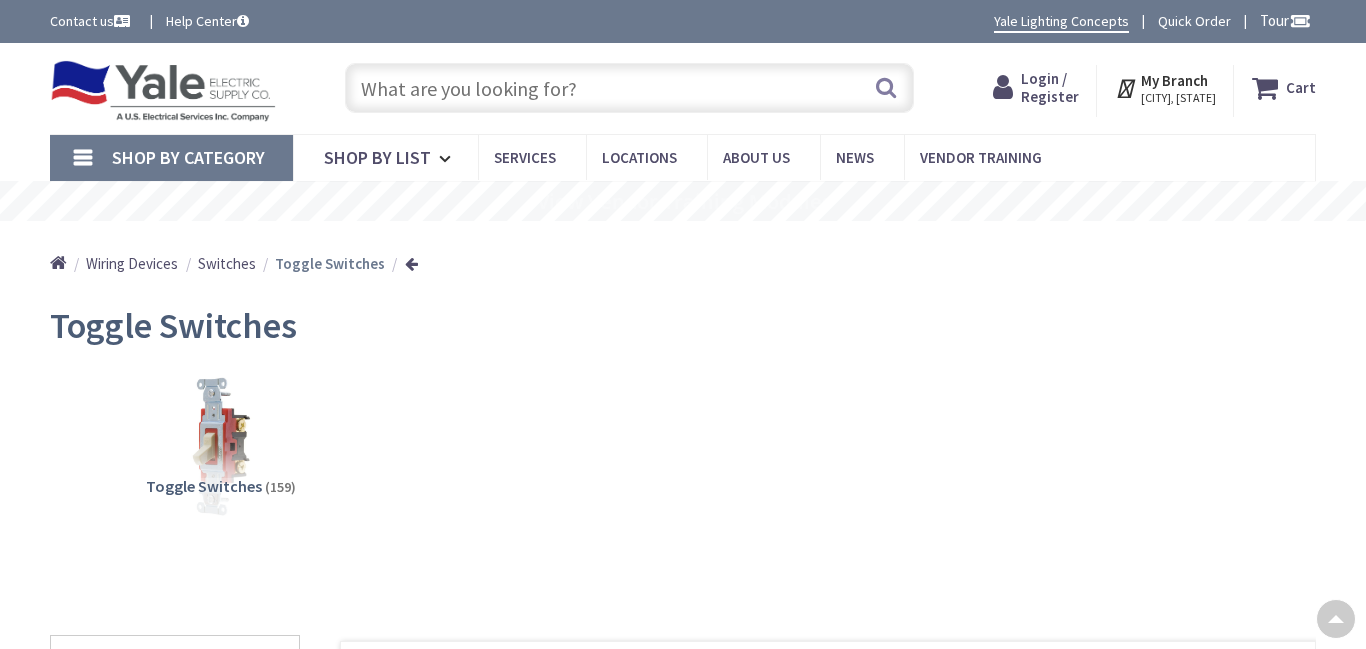 click at bounding box center (73, 1080) 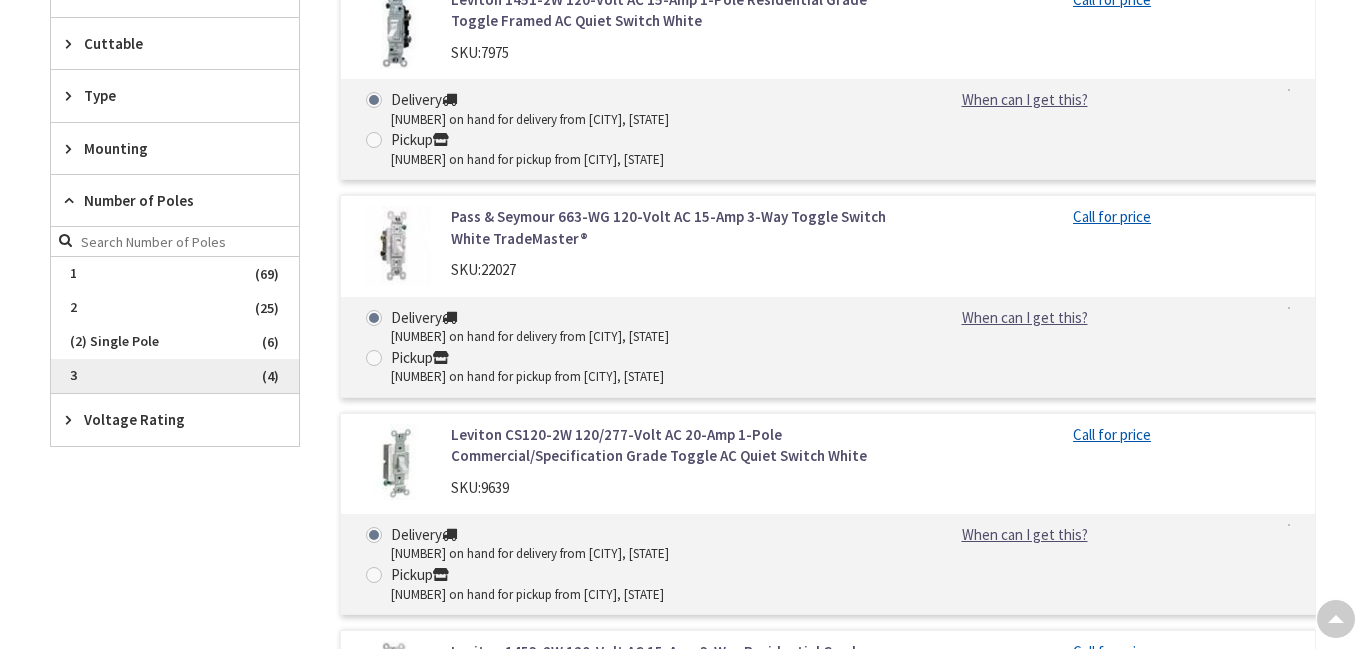 scroll, scrollTop: 880, scrollLeft: 0, axis: vertical 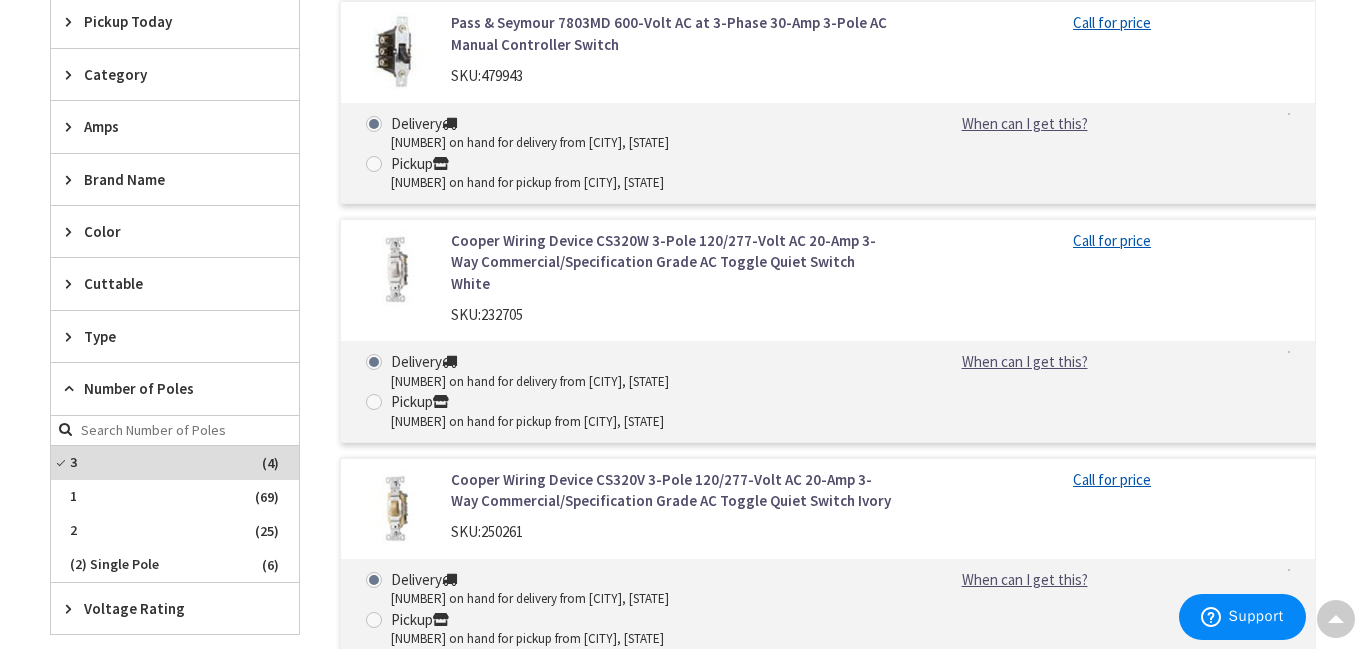 click at bounding box center (73, 231) 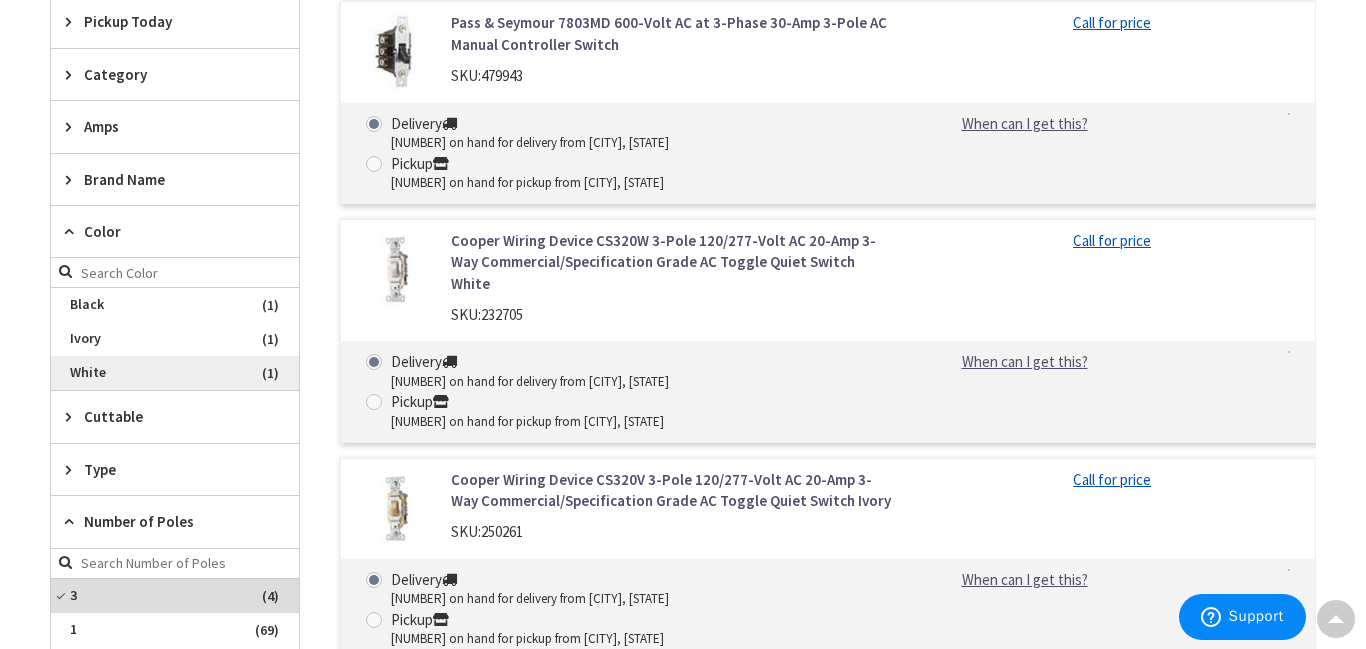 click on "White" at bounding box center (175, 373) 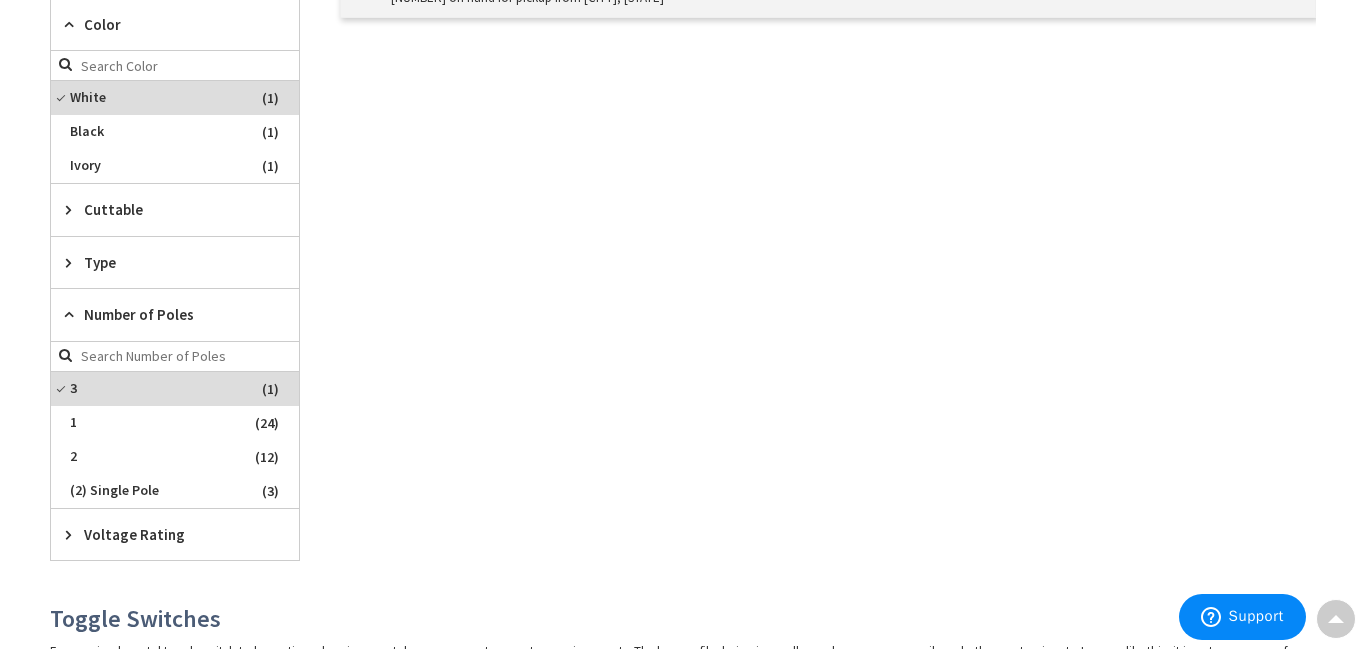 scroll, scrollTop: 897, scrollLeft: 0, axis: vertical 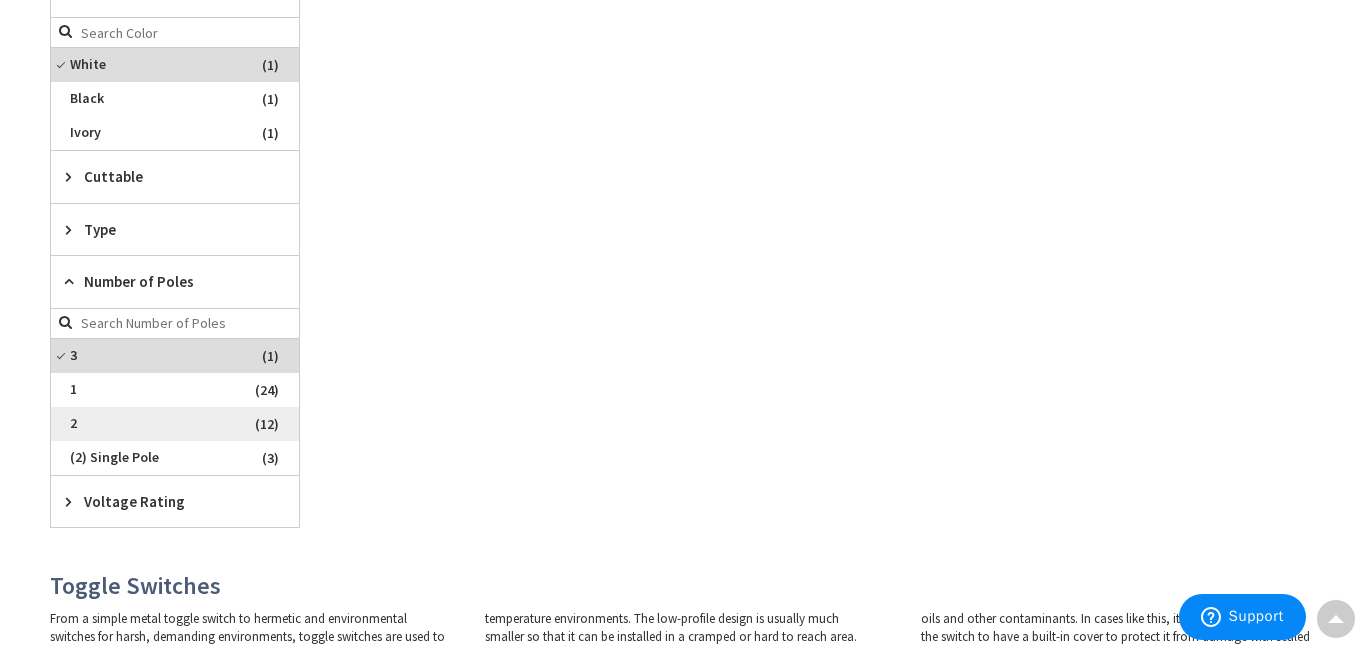 click on "2" at bounding box center [175, 424] 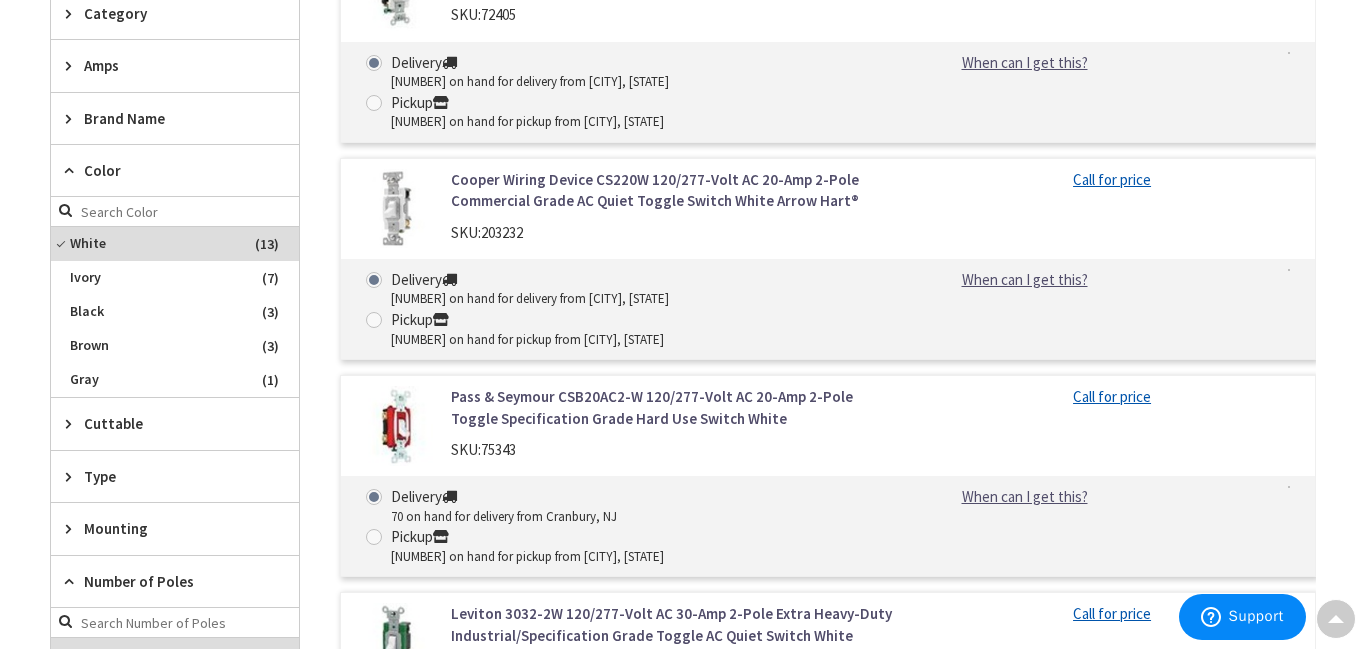 scroll, scrollTop: 577, scrollLeft: 0, axis: vertical 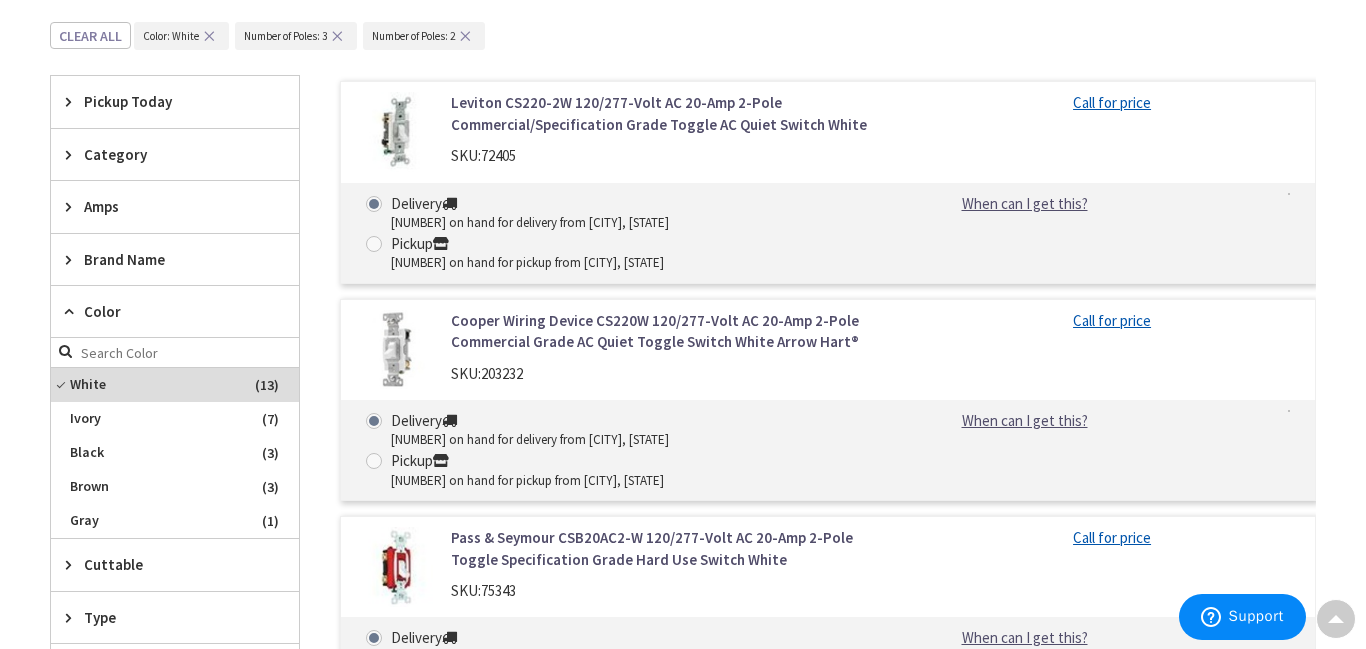 click at bounding box center (73, 259) 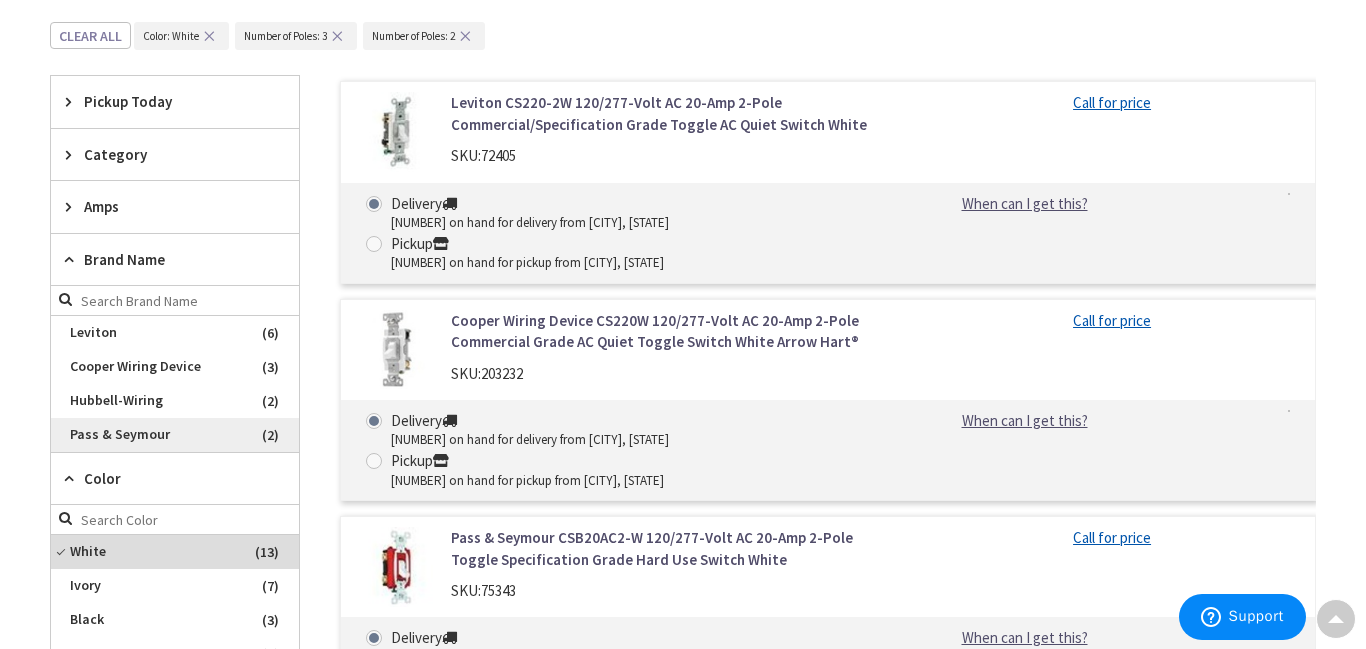 click on "Pass & Seymour" at bounding box center (175, 435) 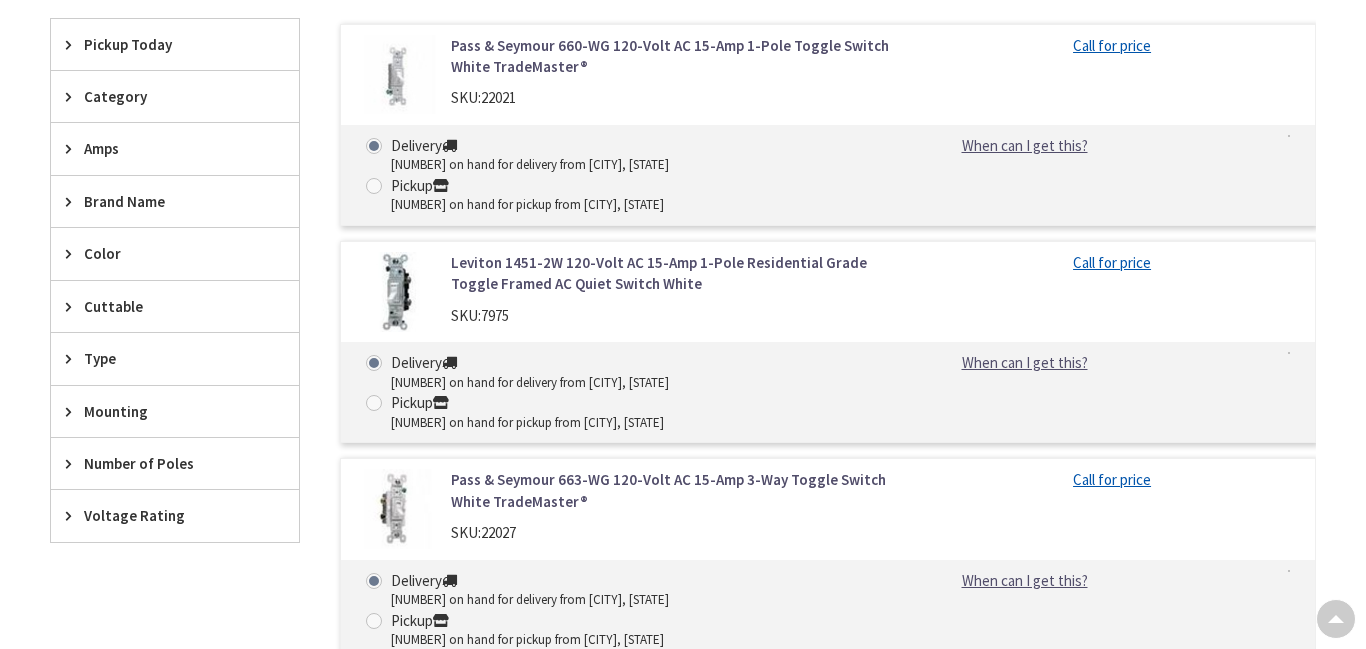 scroll, scrollTop: 617, scrollLeft: 0, axis: vertical 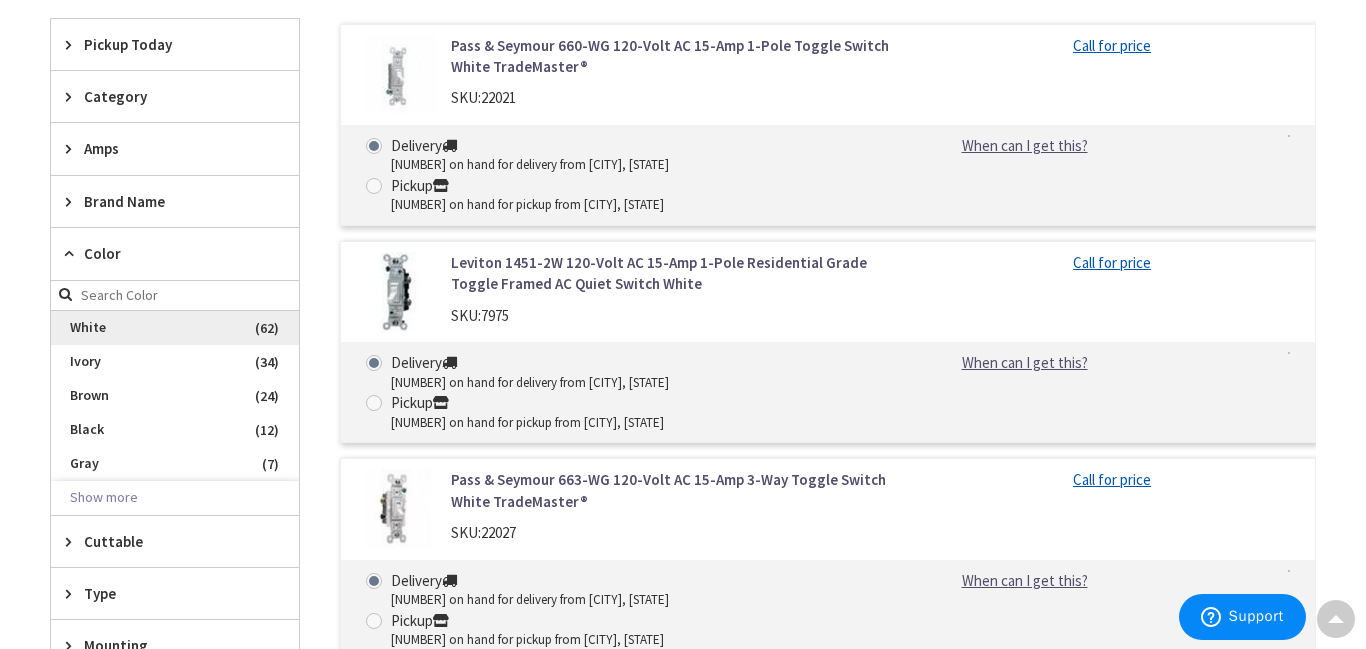 click on "White" at bounding box center [175, 328] 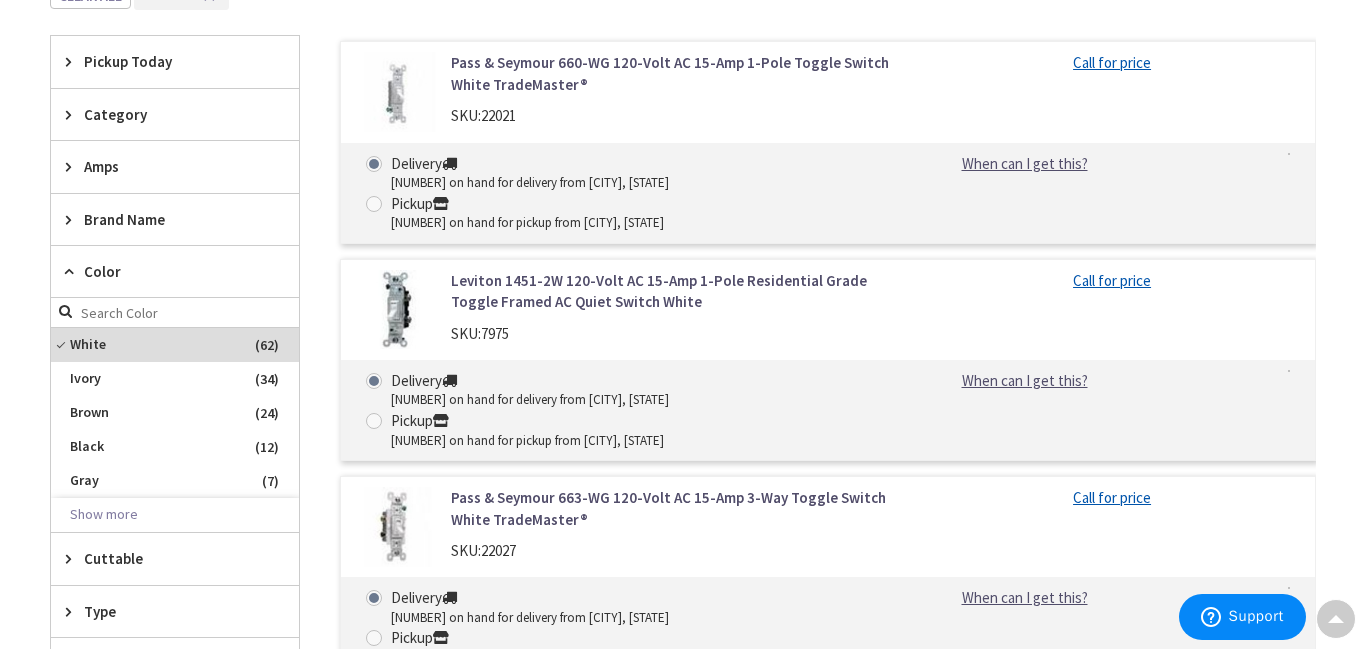 click at bounding box center [73, 219] 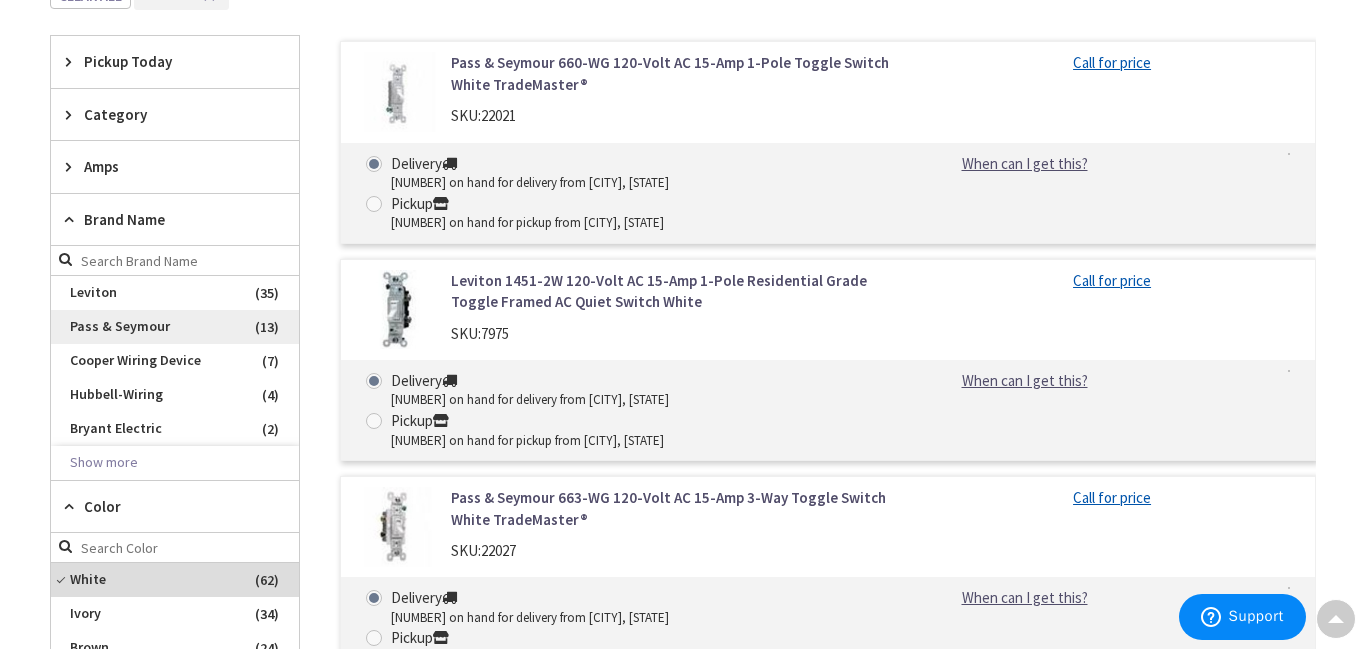 click on "Pass & Seymour" at bounding box center [175, 327] 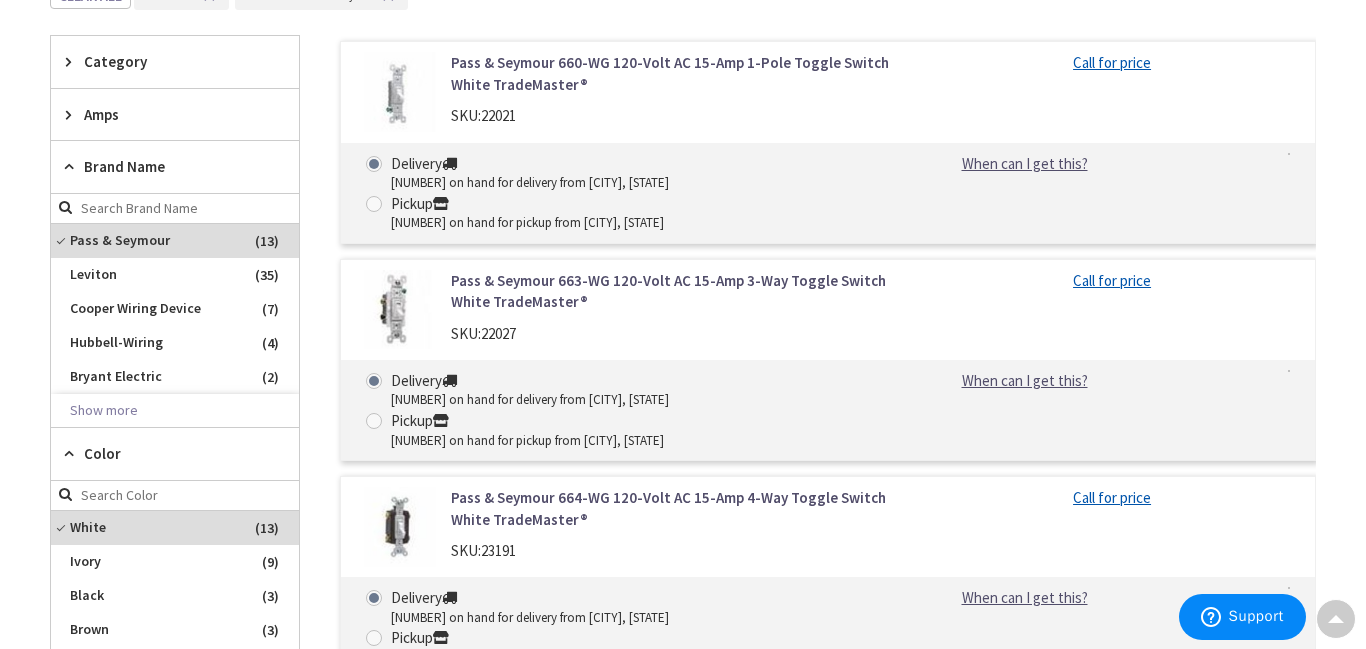 click at bounding box center (73, 114) 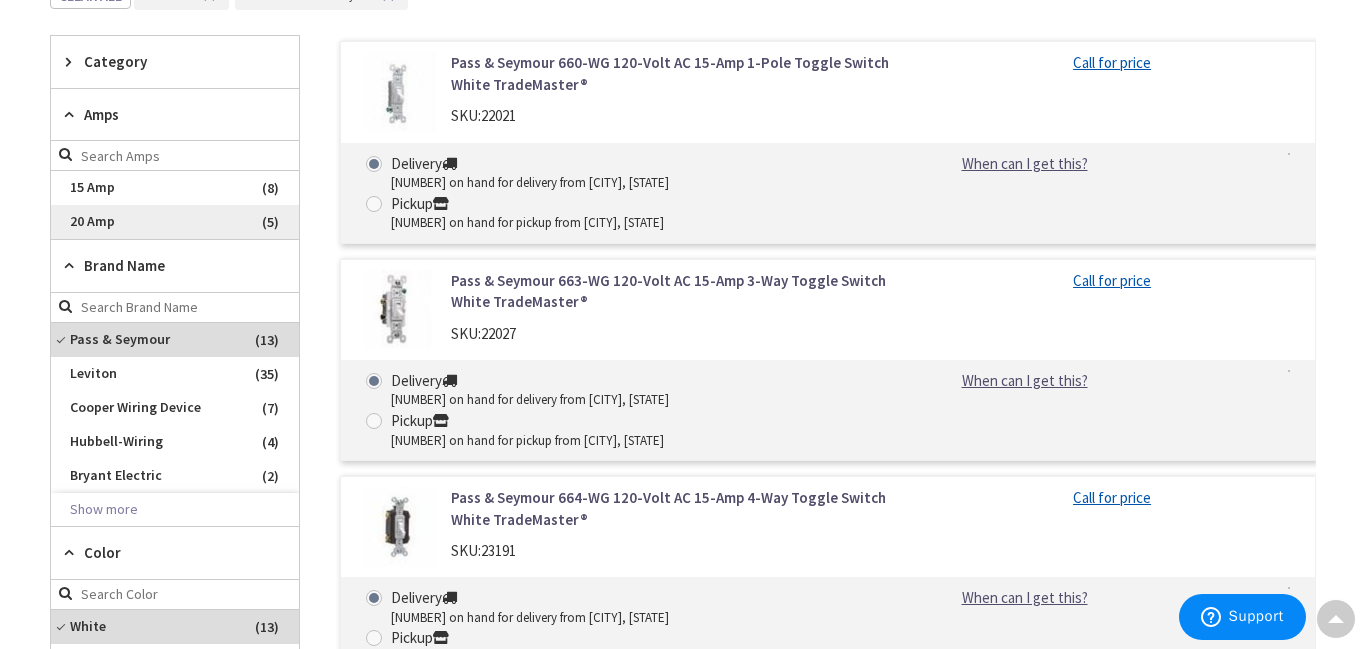 click on "20 Amp" at bounding box center [175, 222] 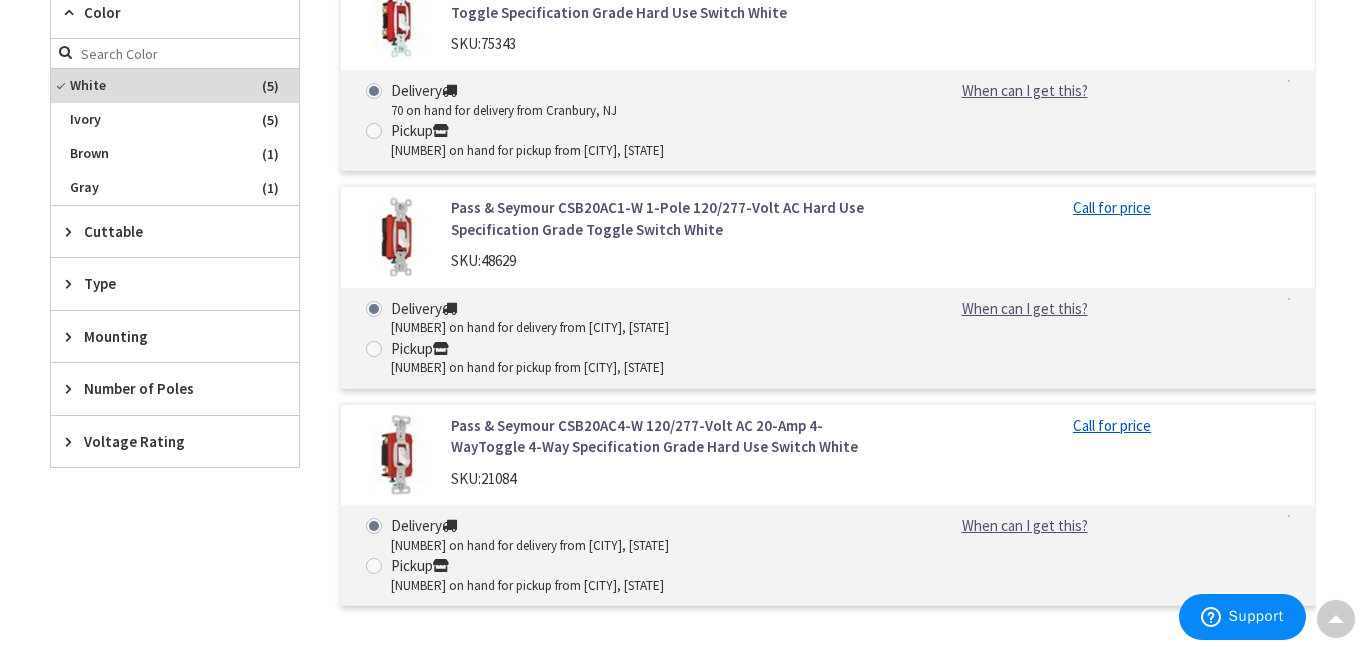 scroll, scrollTop: 1137, scrollLeft: 0, axis: vertical 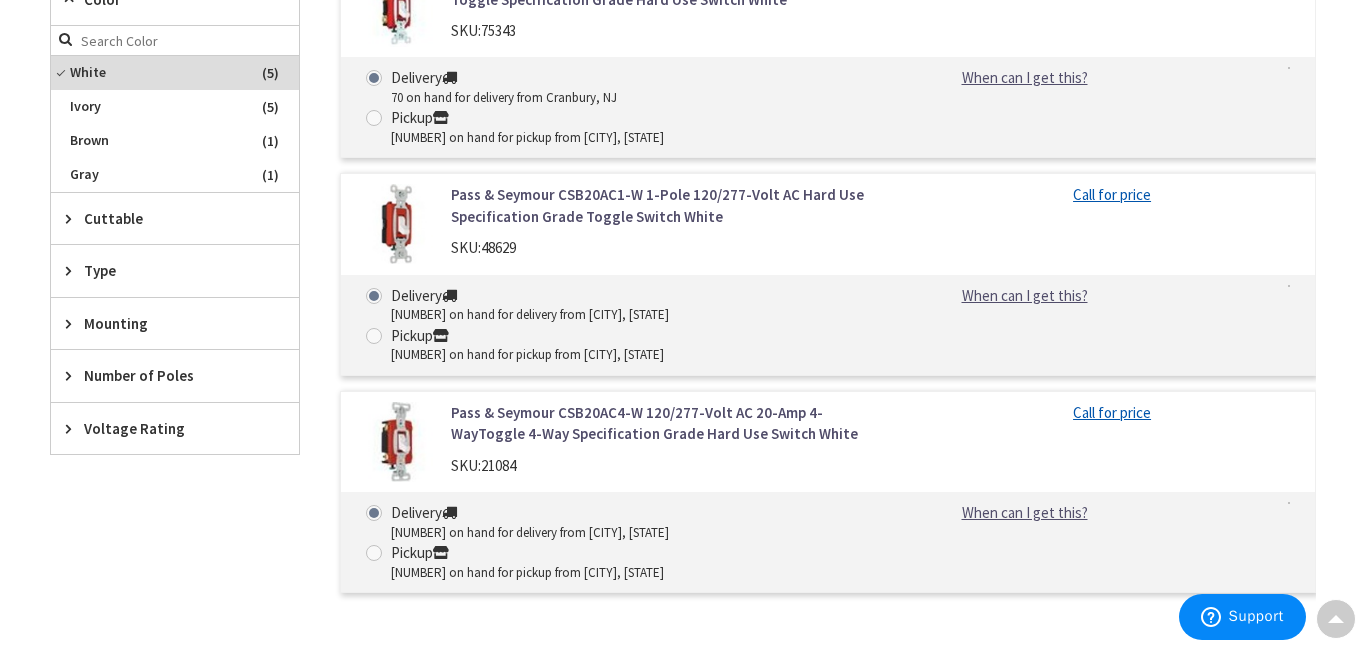click at bounding box center (73, 270) 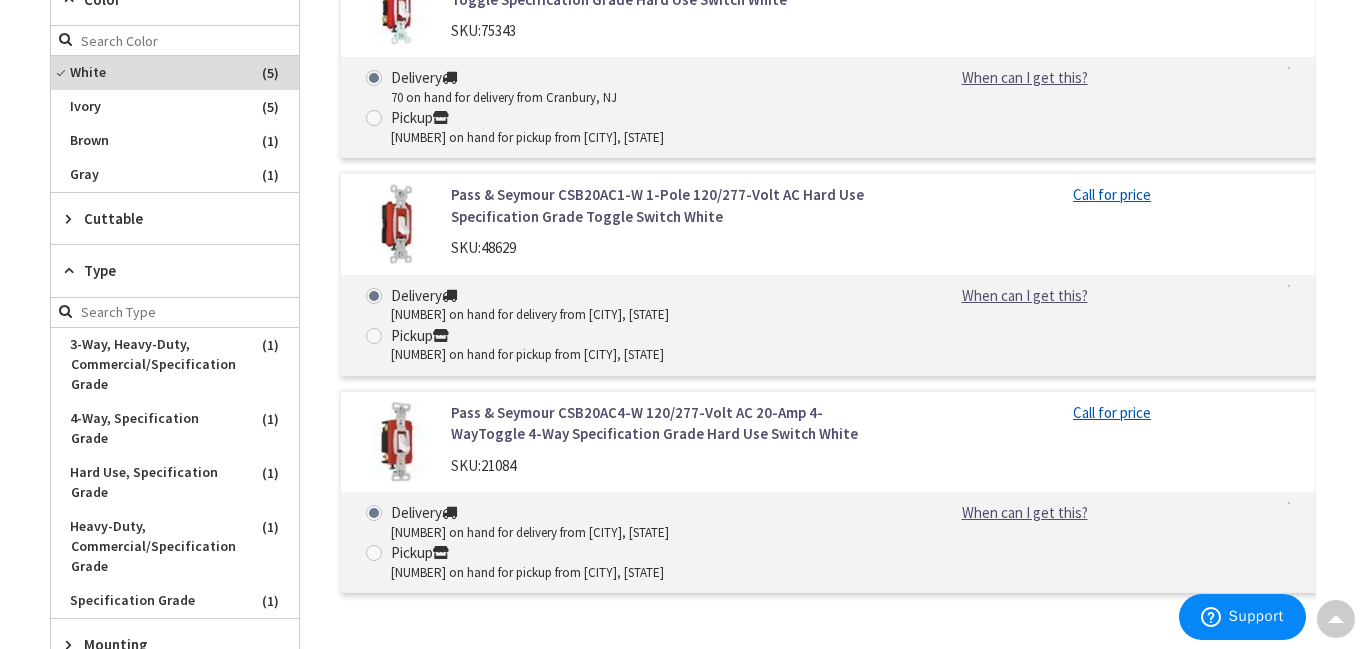 click at bounding box center [73, 270] 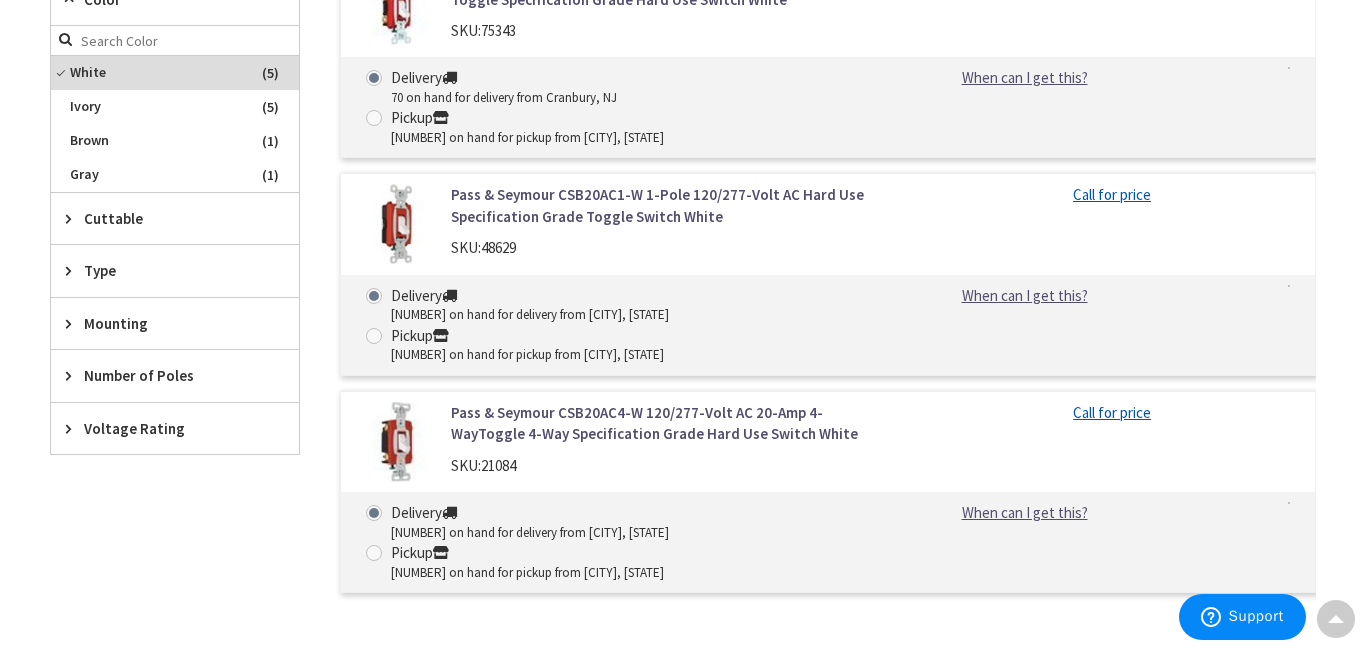 click at bounding box center [73, 375] 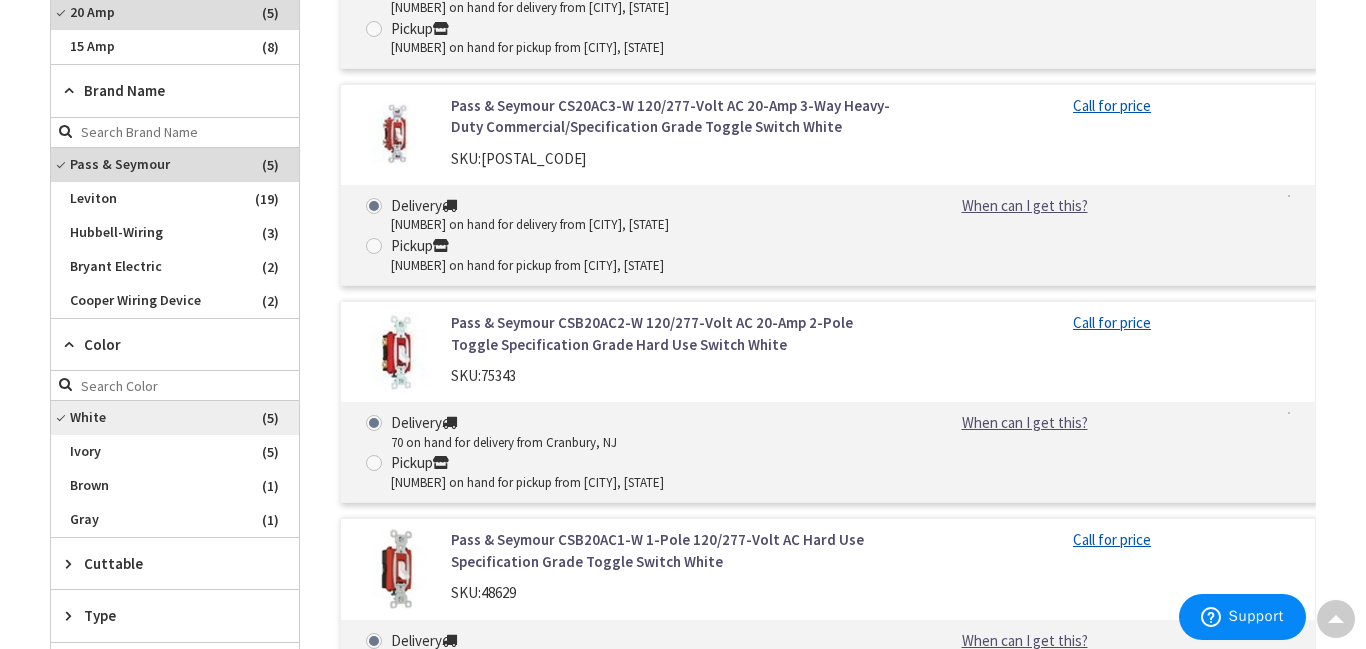 scroll, scrollTop: 777, scrollLeft: 0, axis: vertical 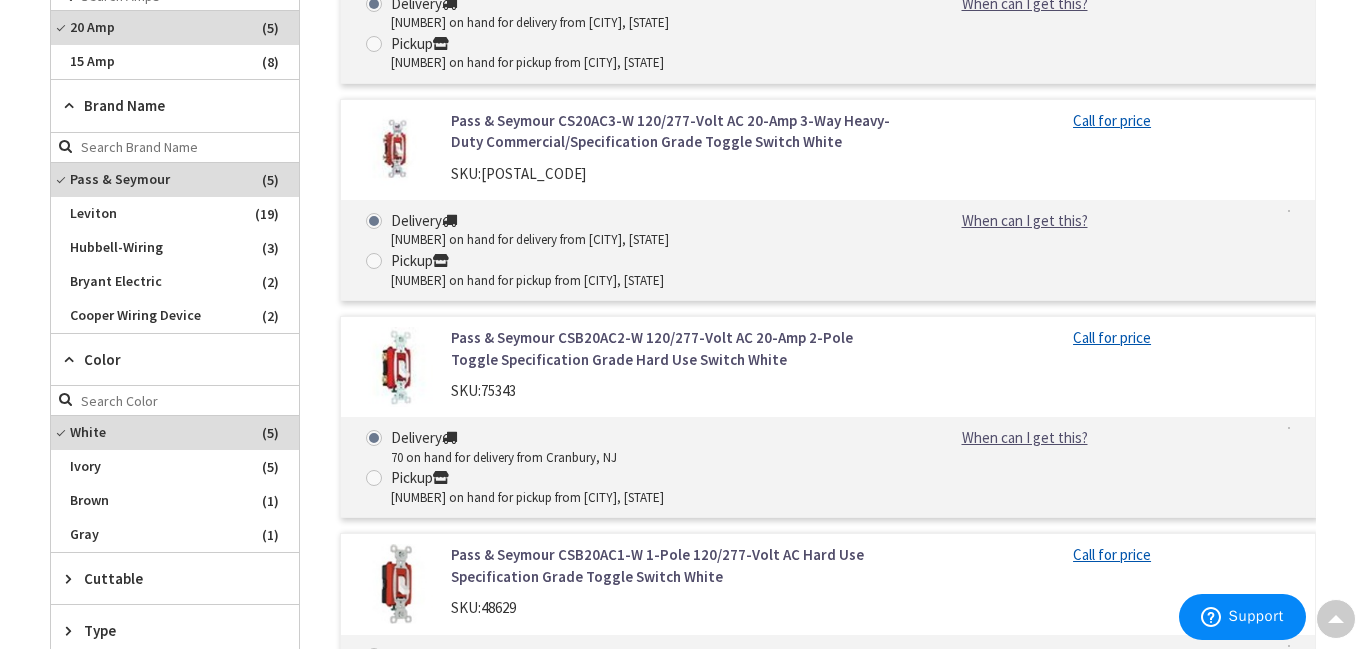 click on "Pass & Seymour CS20AC3-W 120/277-Volt AC 20-Amp 3-Way Heavy-Duty Commercial/Specification Grade Toggle Switch White" at bounding box center (672, 131) 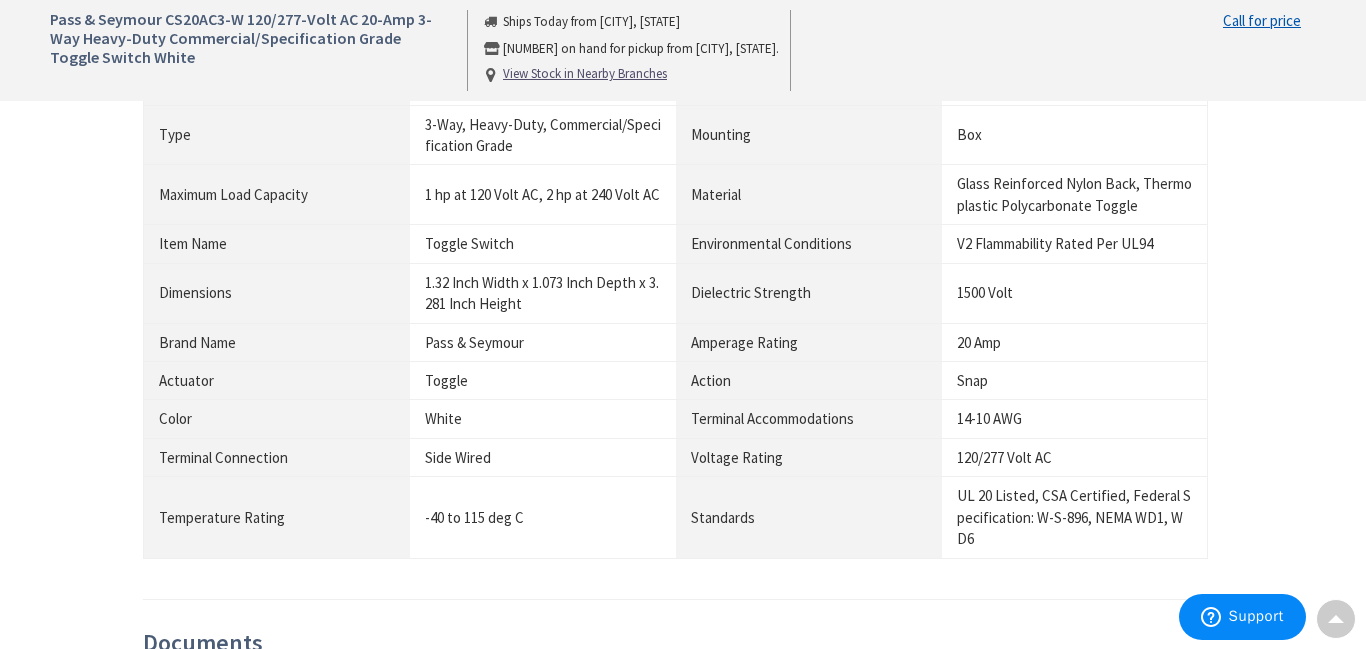 scroll, scrollTop: 0, scrollLeft: 0, axis: both 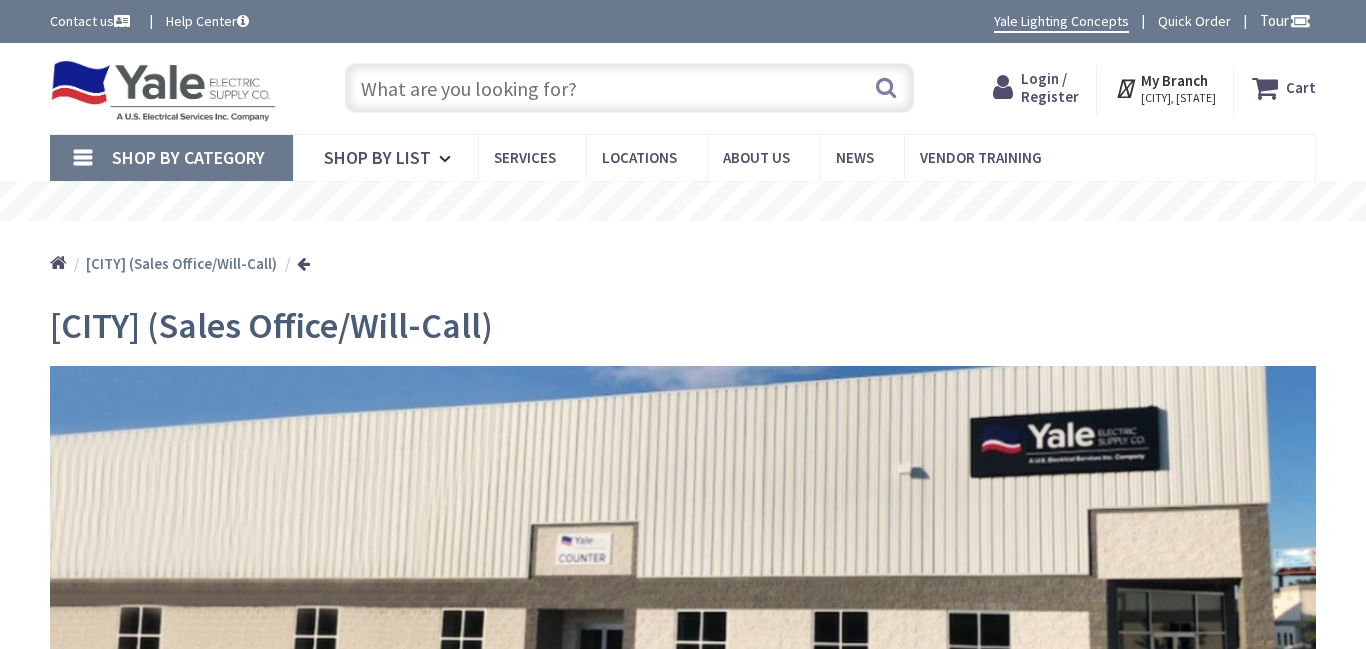 click on "Shop By Category" at bounding box center (171, 158) 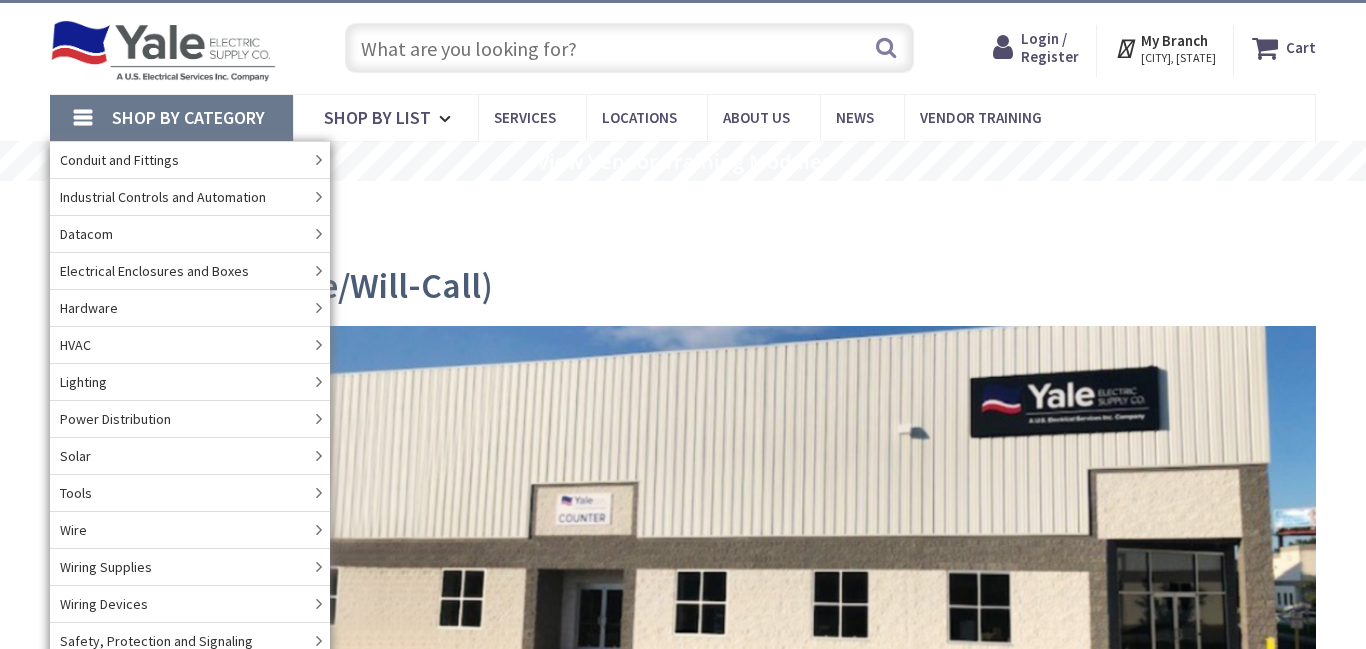 scroll, scrollTop: 40, scrollLeft: 0, axis: vertical 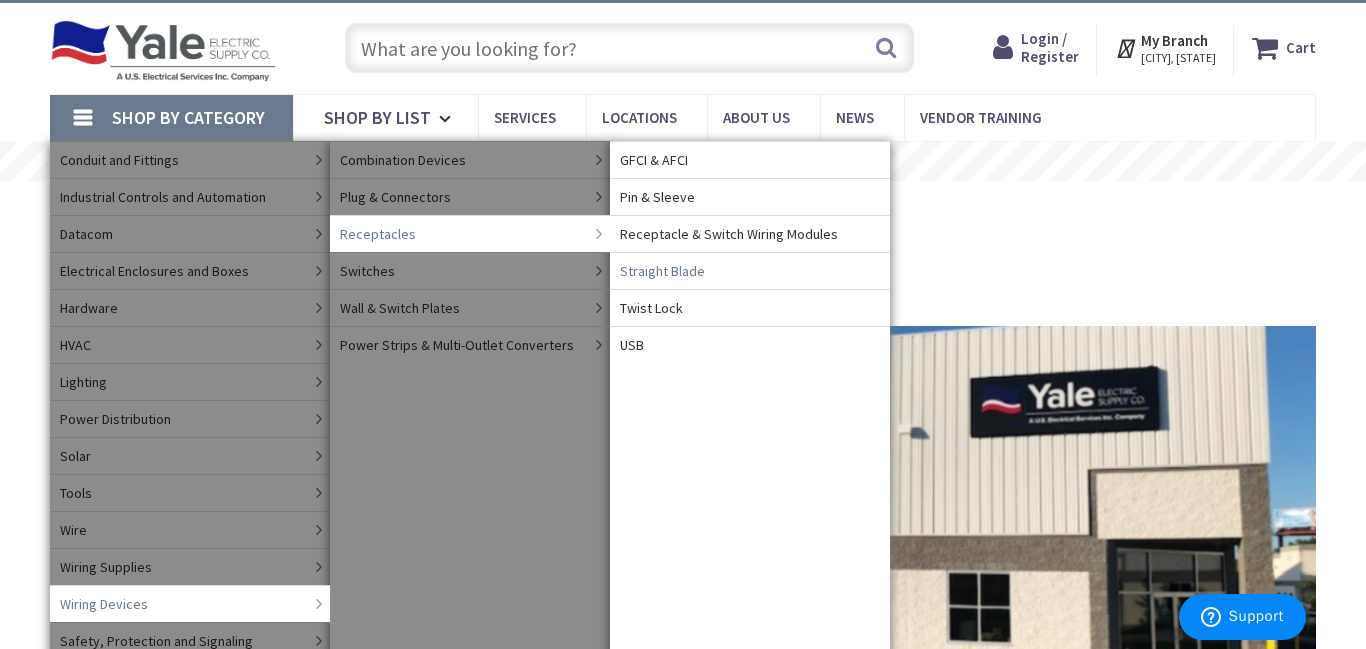 click on "Straight Blade" at bounding box center [662, 271] 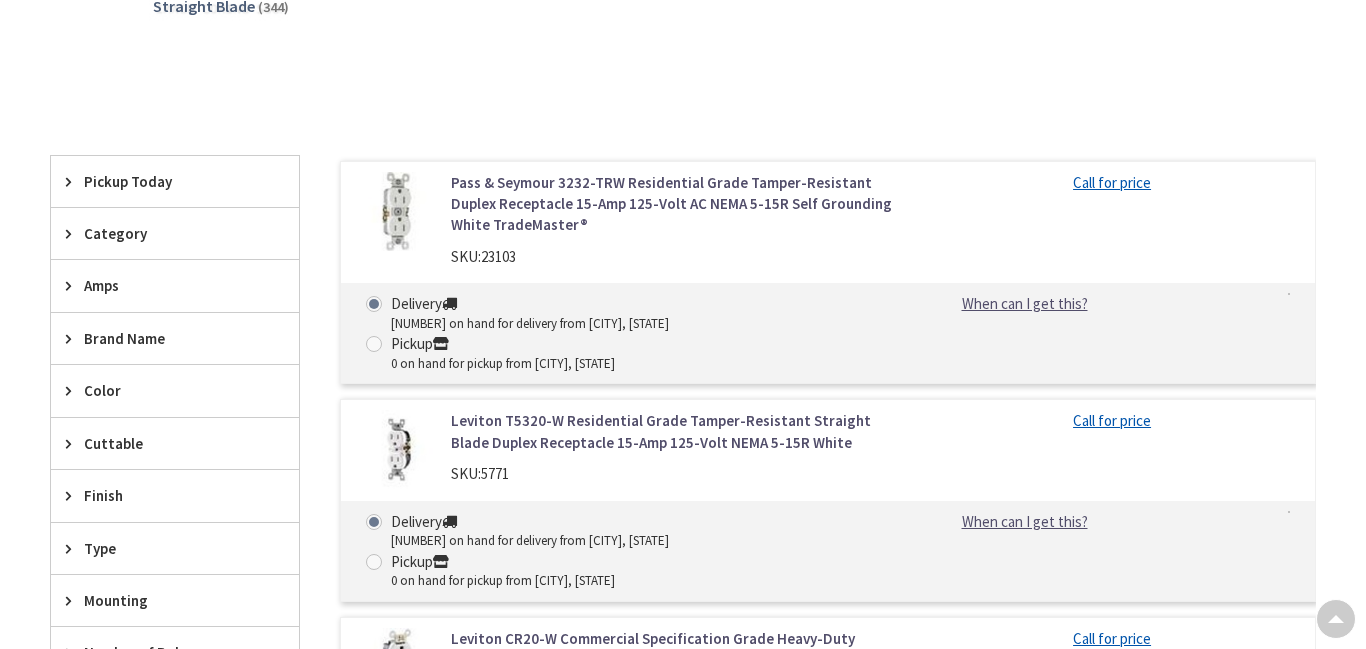 scroll, scrollTop: 637, scrollLeft: 0, axis: vertical 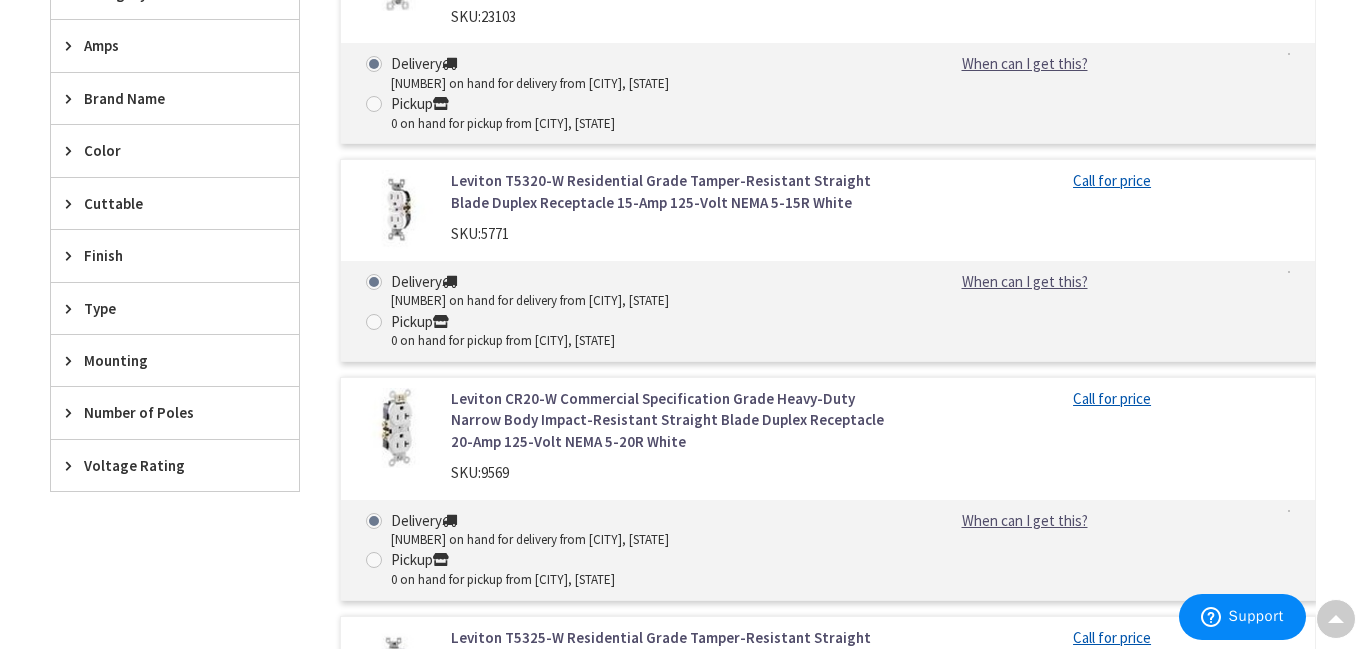 click at bounding box center [73, 150] 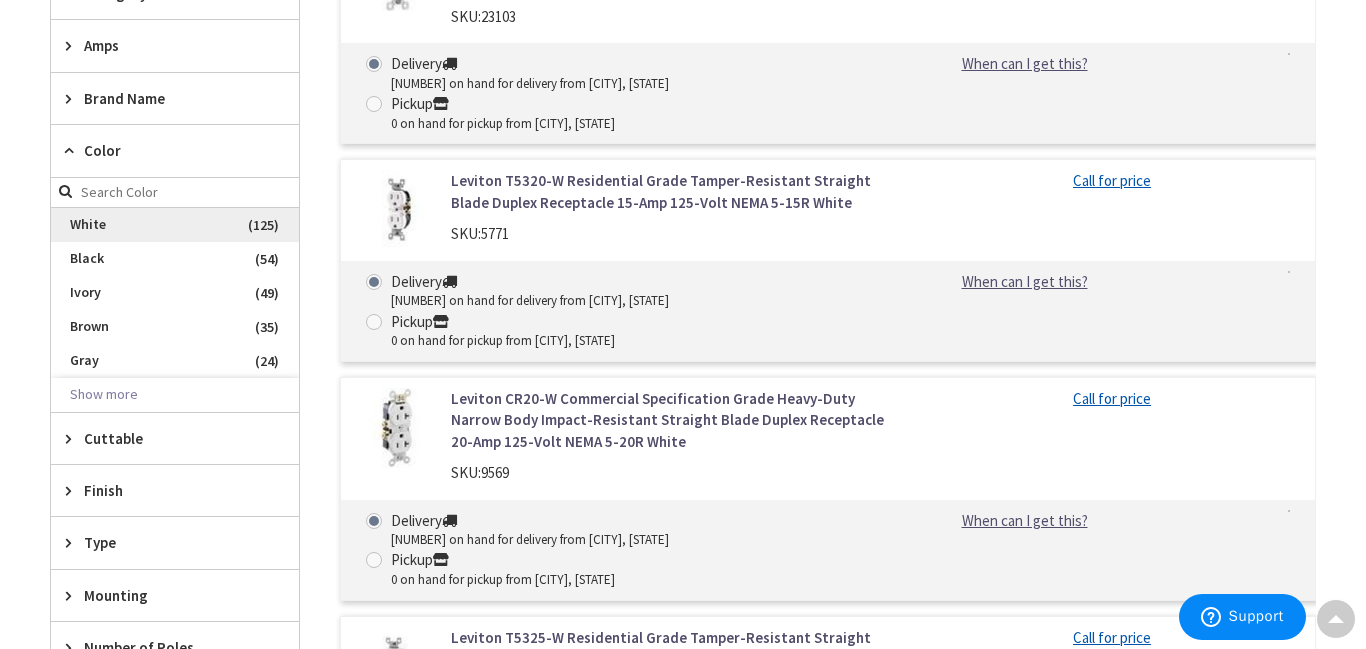 click on "White" at bounding box center [175, 225] 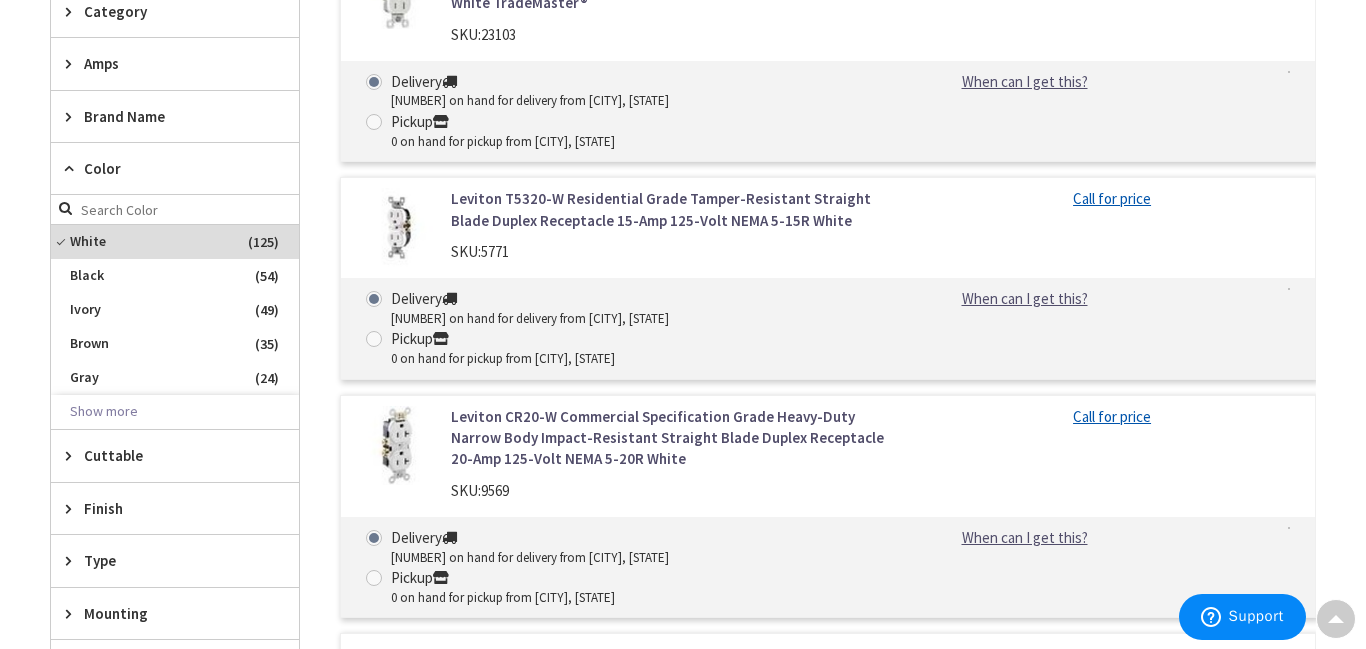 scroll, scrollTop: 737, scrollLeft: 0, axis: vertical 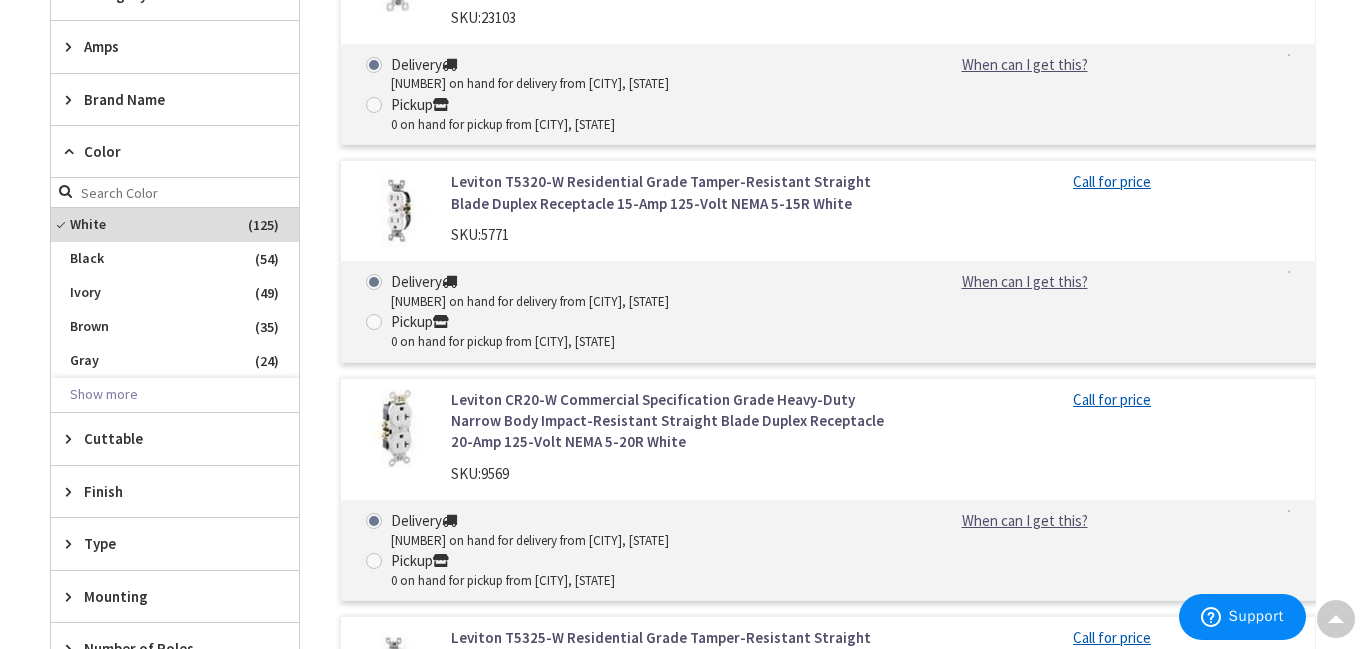 click at bounding box center [73, 99] 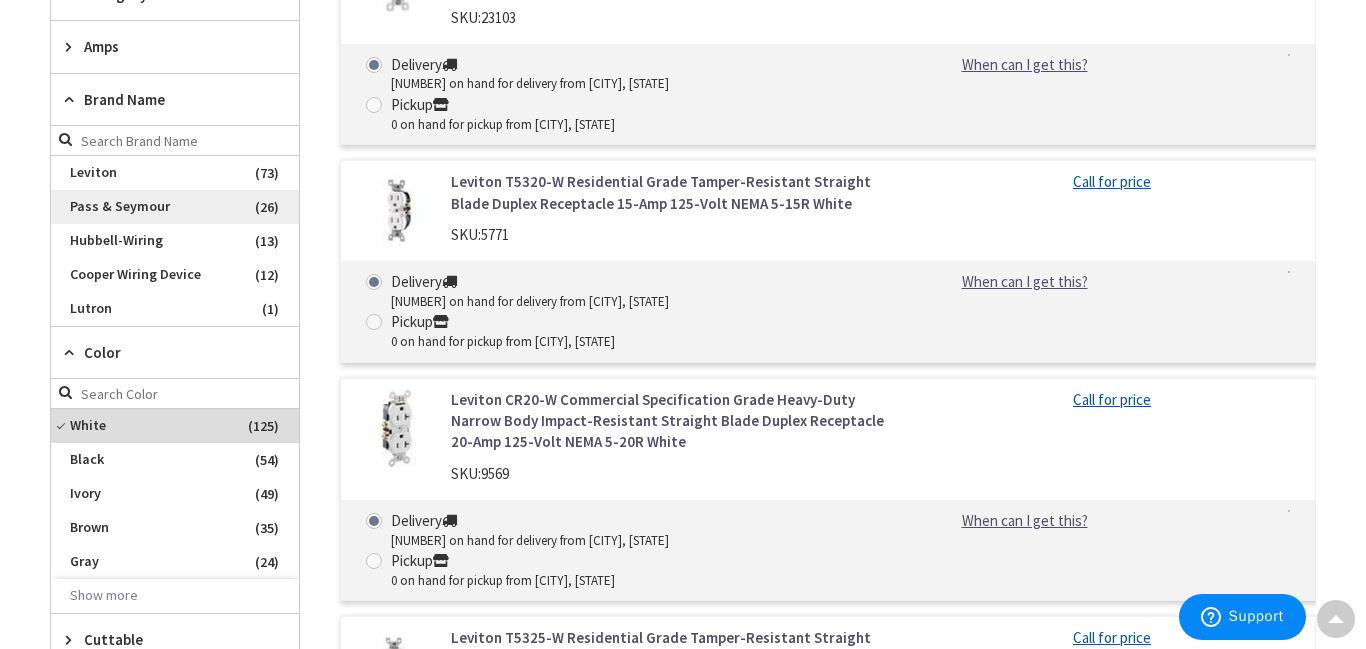click on "Pass & Seymour" at bounding box center (175, 207) 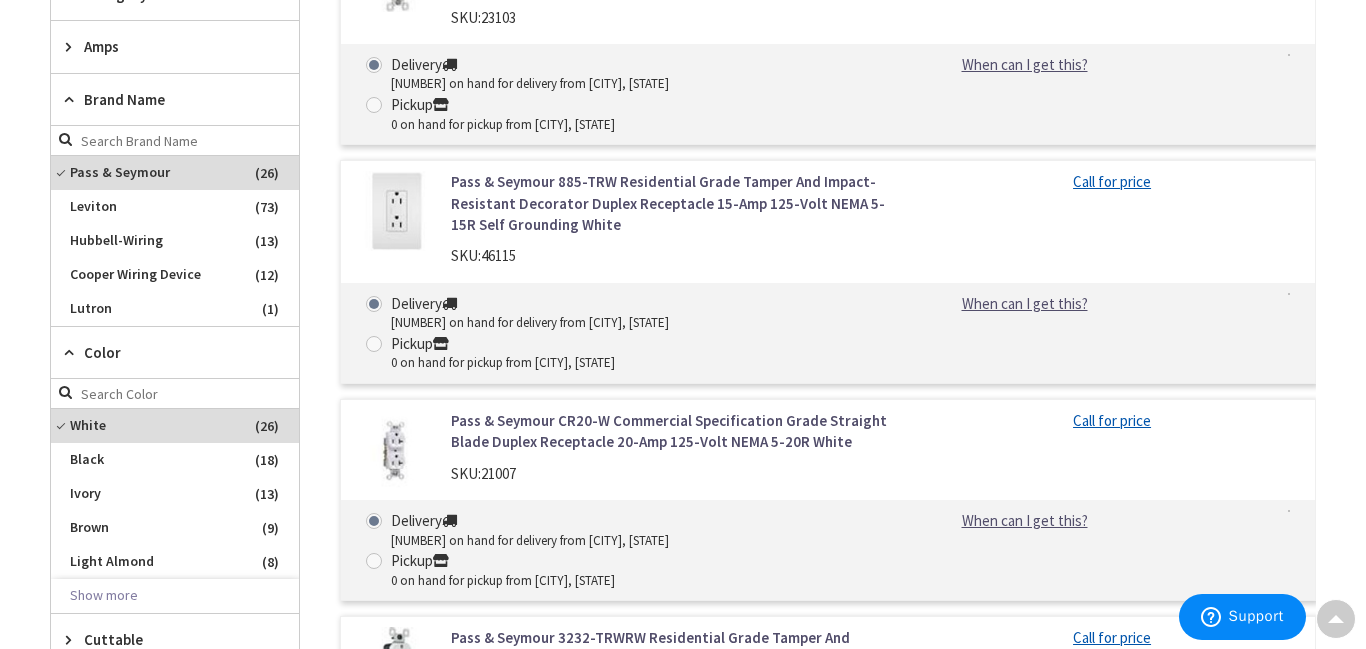 click at bounding box center (73, 46) 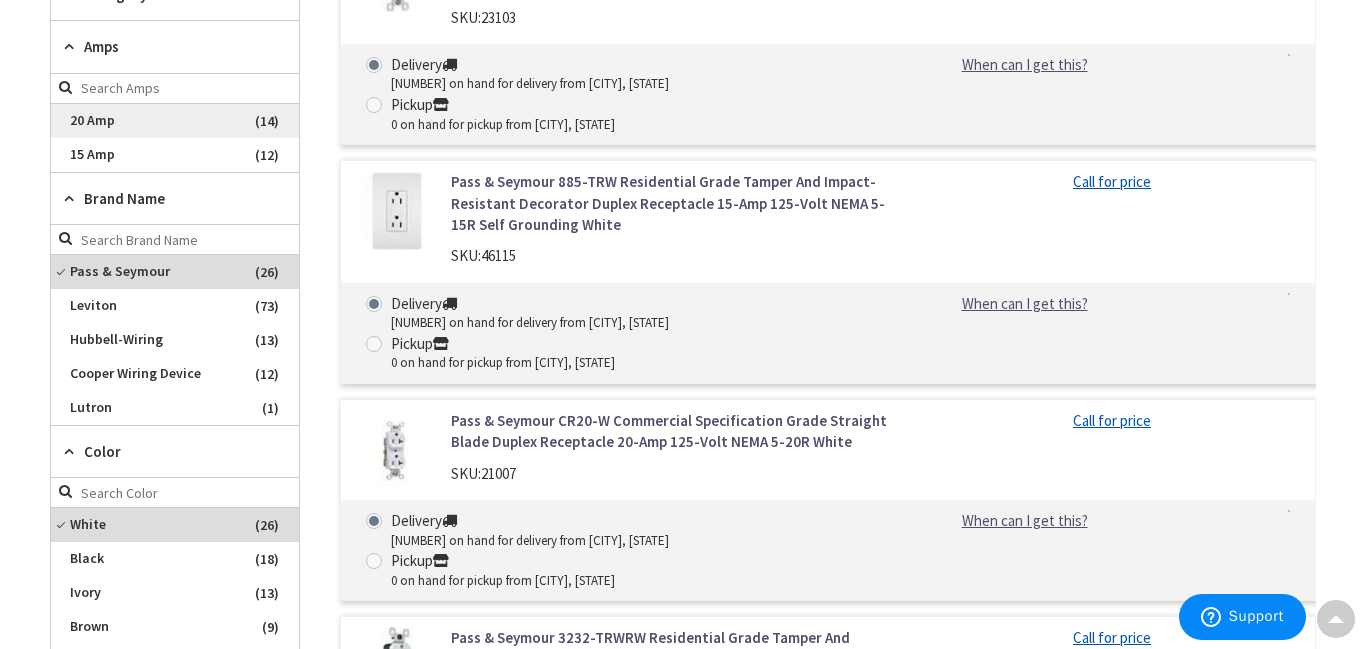 click on "20 Amp" at bounding box center (175, 121) 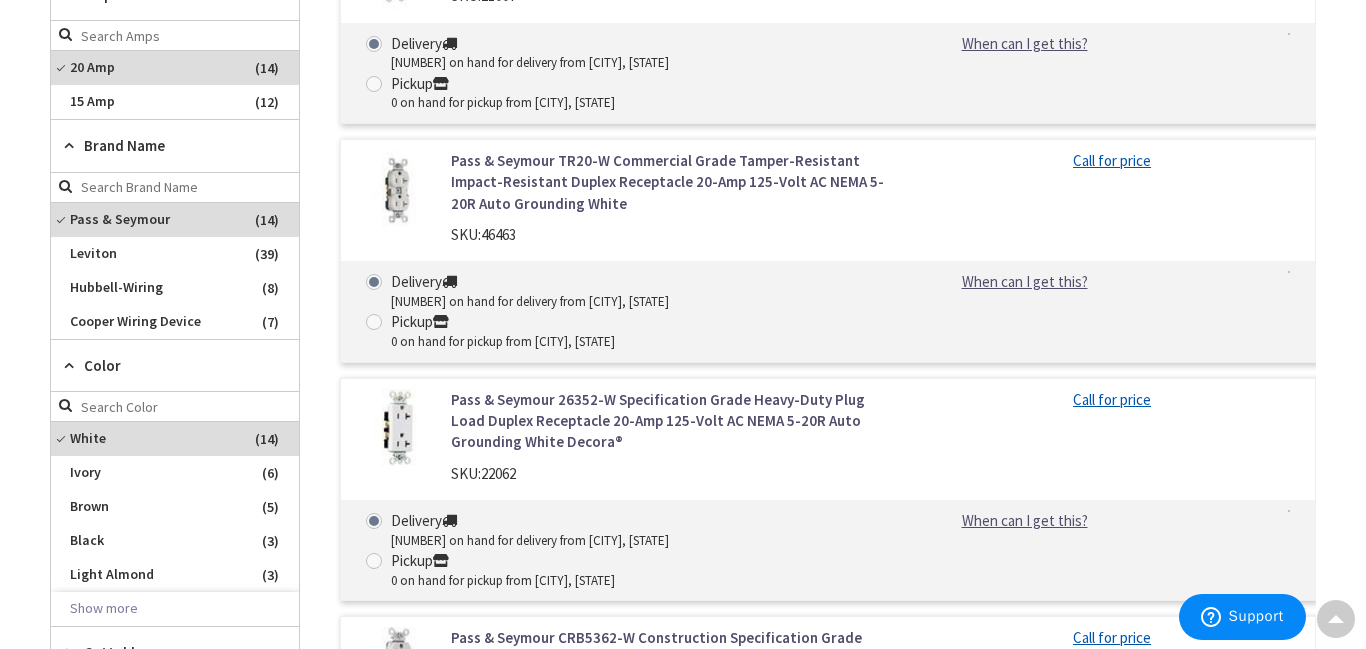 scroll, scrollTop: 685, scrollLeft: 0, axis: vertical 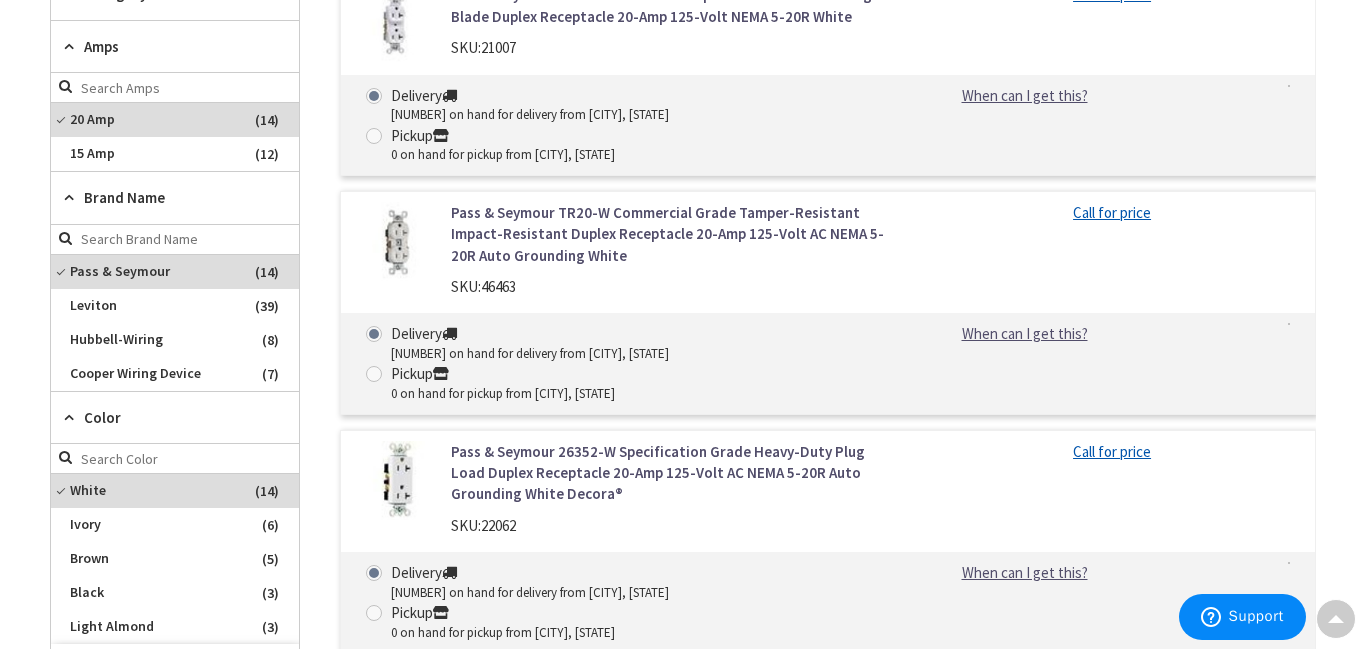 click on "Pass & Seymour TR20-W Commercial Grade Tamper-Resistant Impact-Resistant Duplex Receptacle 20-Amp 125-Volt AC NEMA 5-20R Auto Grounding White" at bounding box center [672, 234] 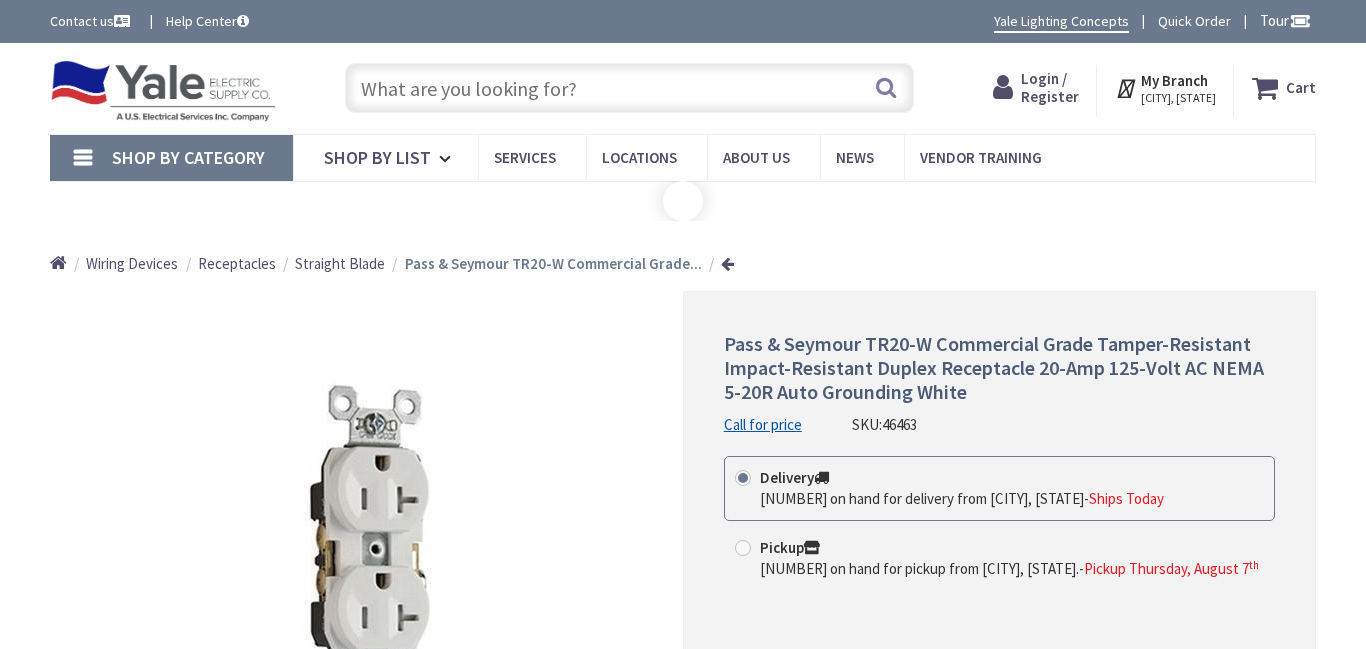 scroll, scrollTop: 0, scrollLeft: 0, axis: both 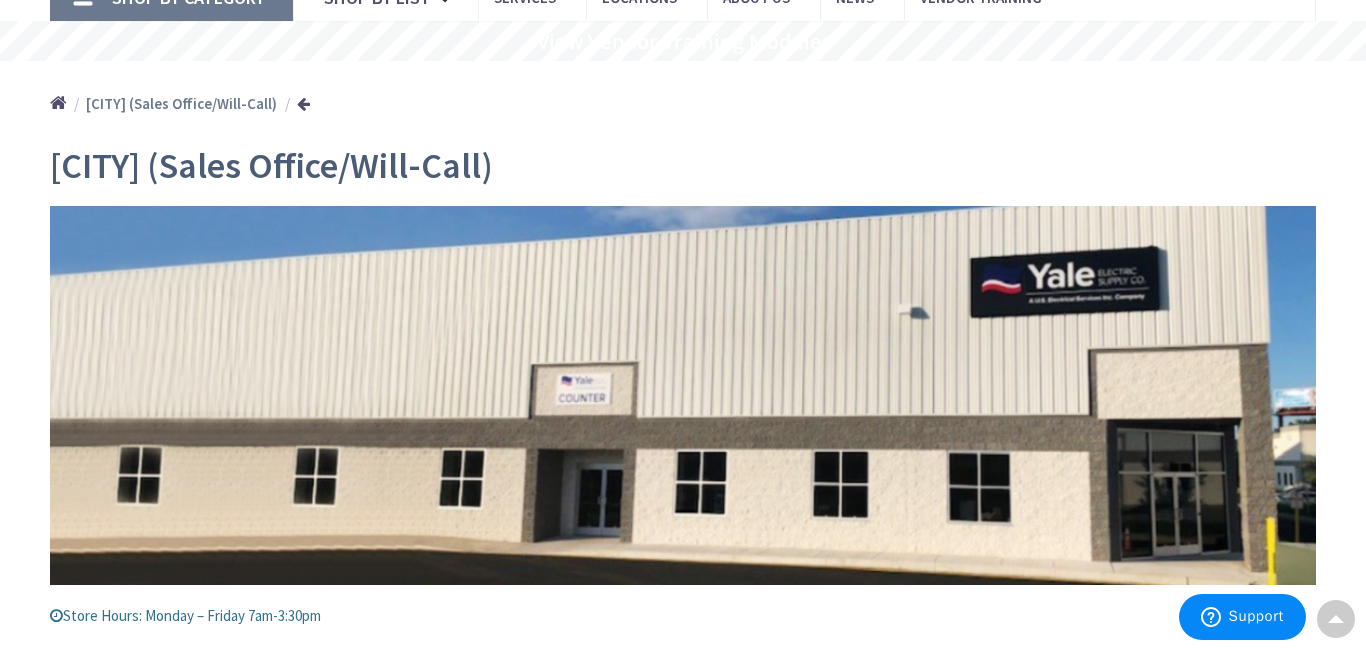 click on "Shop By Category" at bounding box center (171, -2) 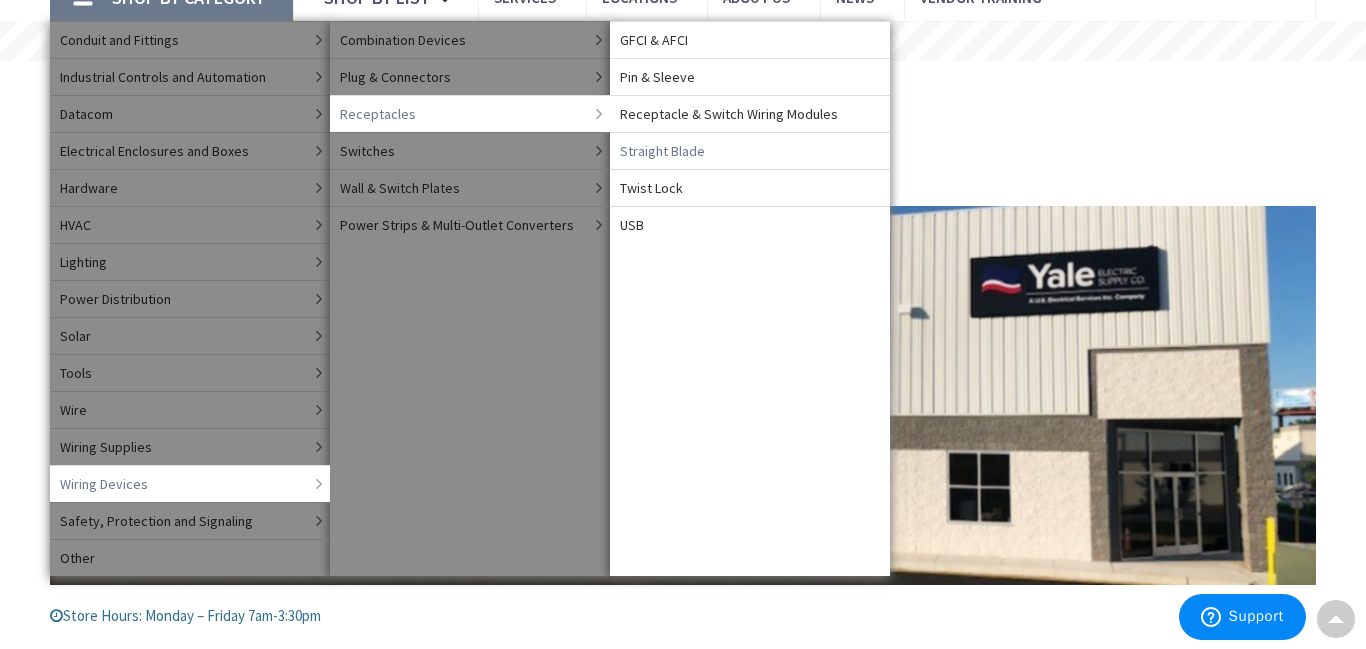 click on "Straight Blade" at bounding box center [662, 151] 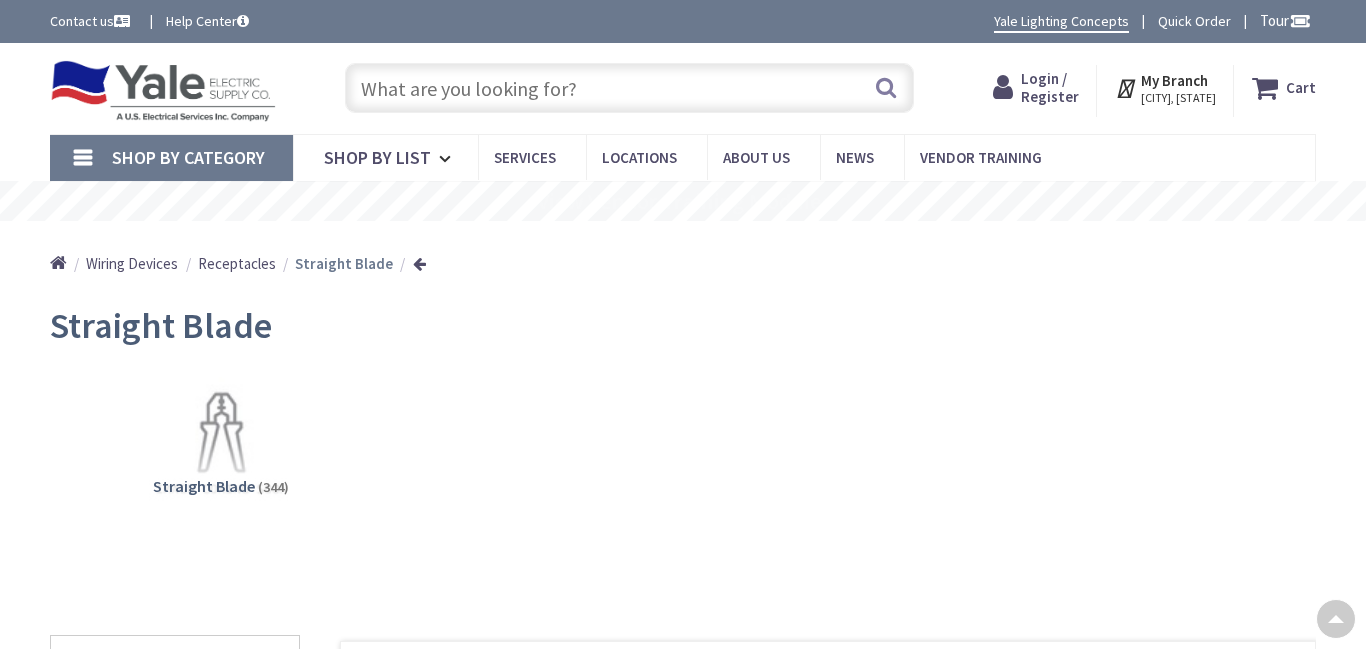click on "Color" at bounding box center [175, 870] 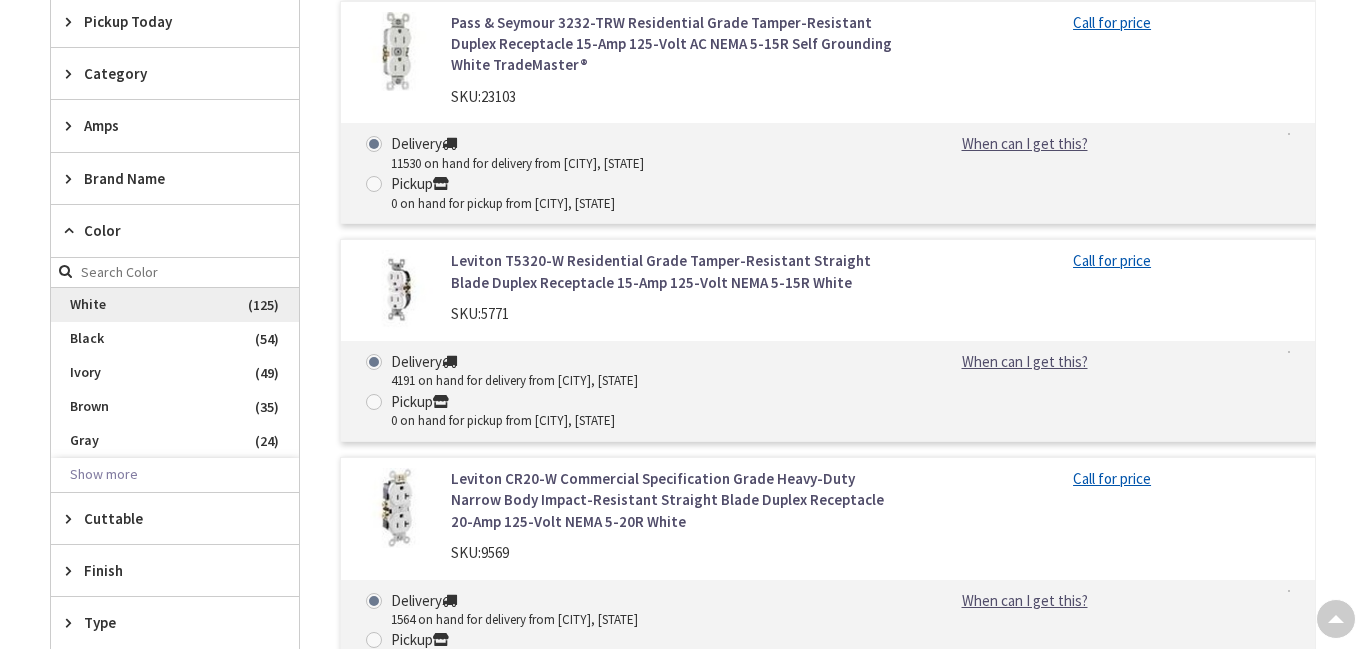 scroll, scrollTop: 640, scrollLeft: 0, axis: vertical 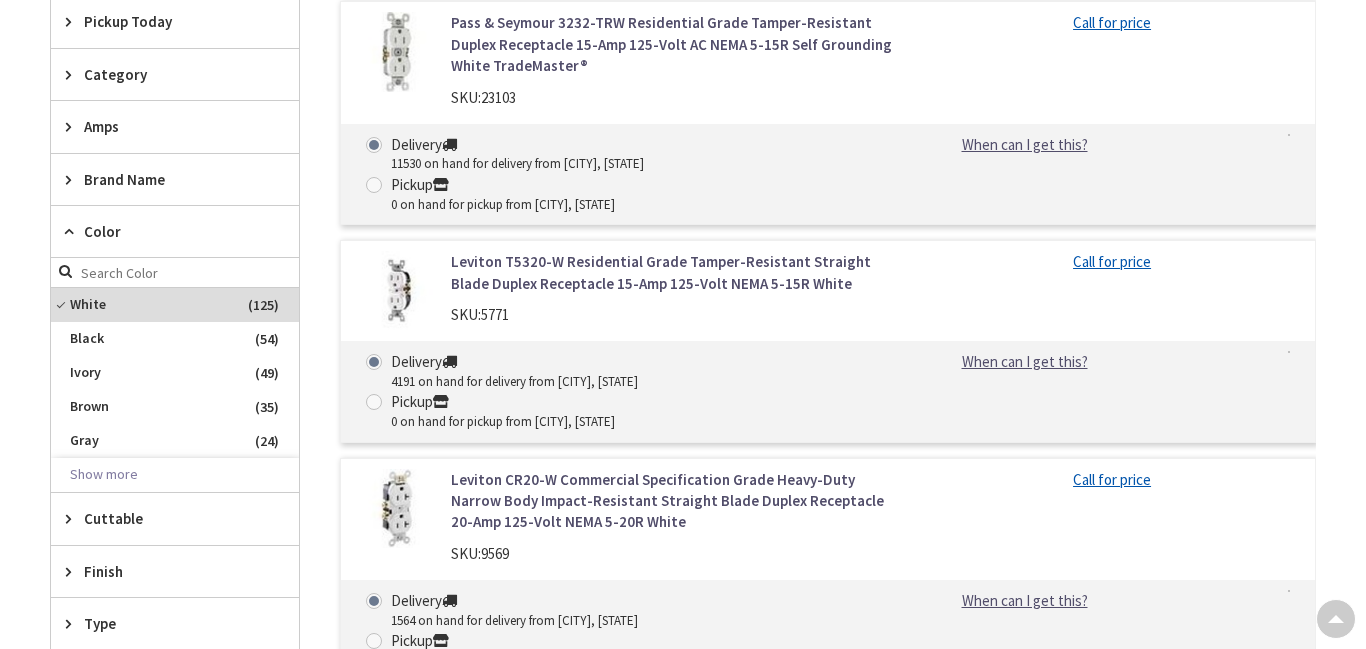 click at bounding box center (73, 179) 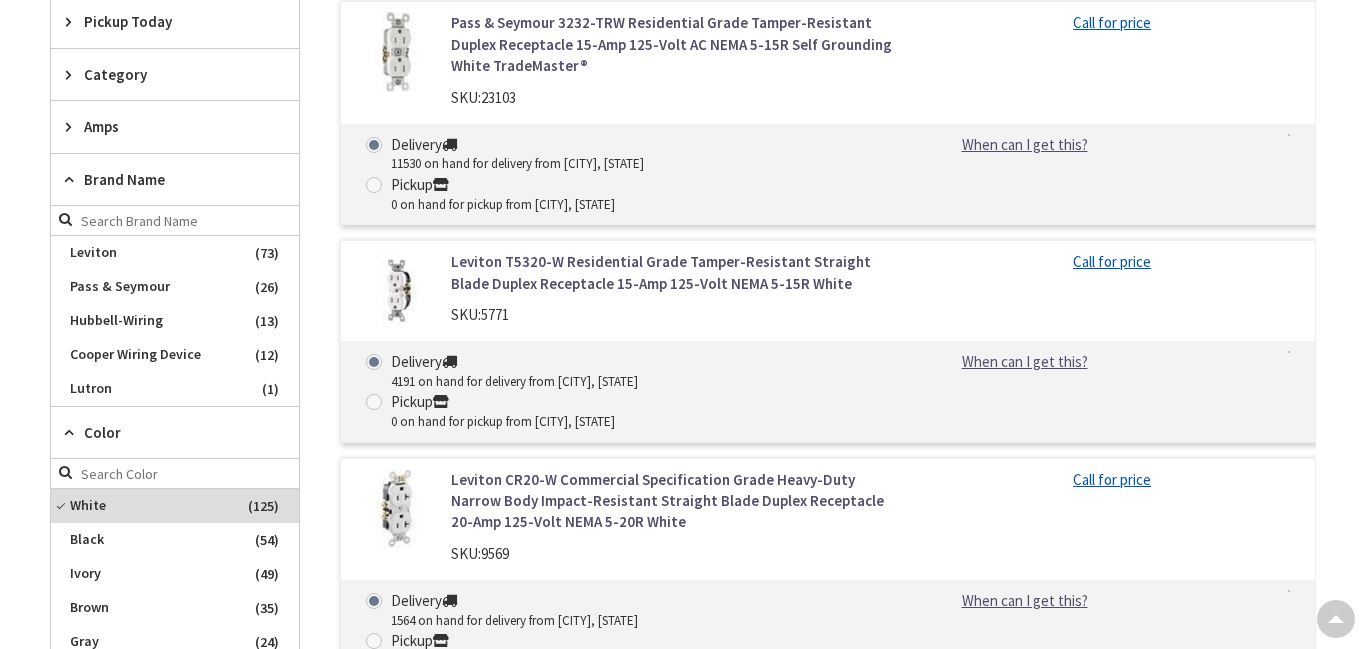 scroll, scrollTop: 0, scrollLeft: 0, axis: both 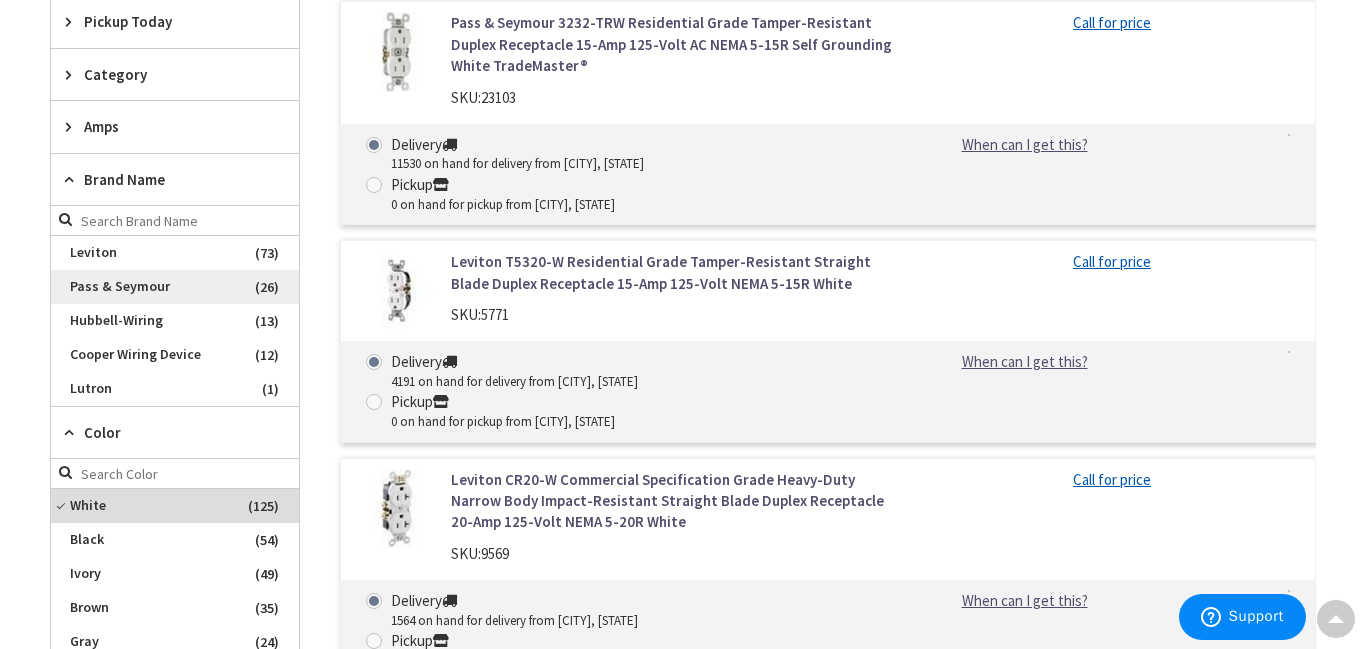 click on "Pass & Seymour" at bounding box center (175, 287) 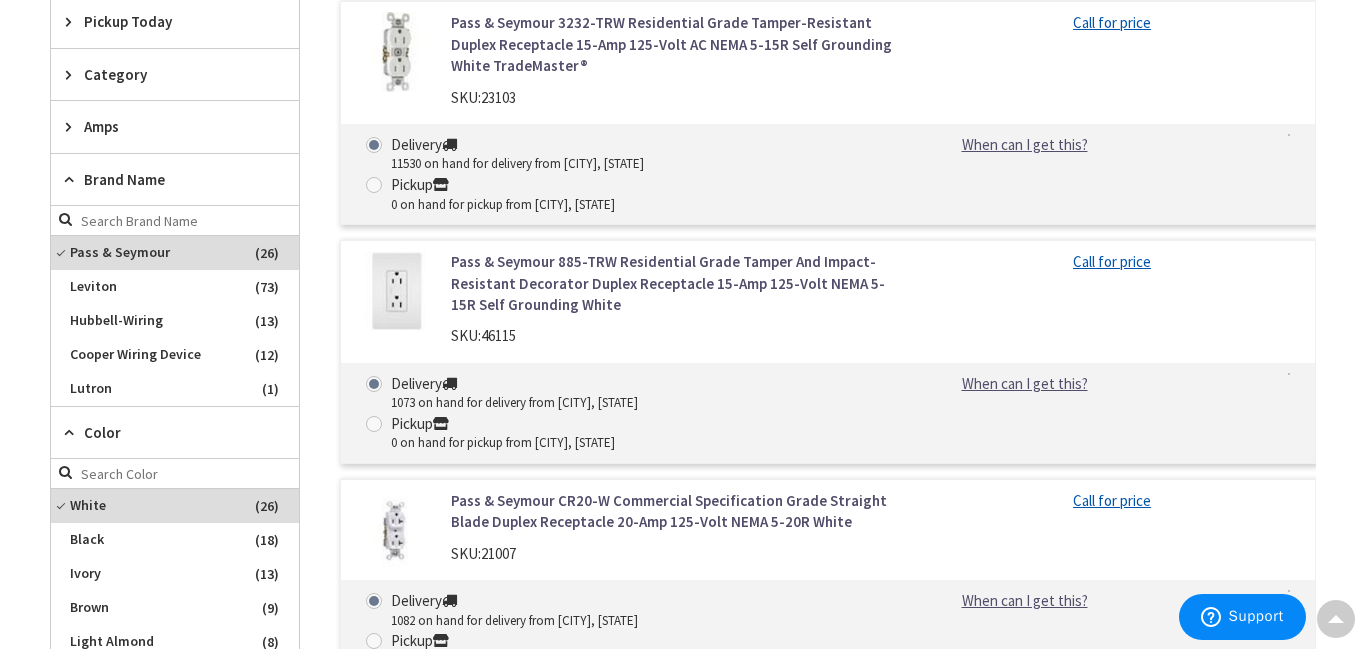 click at bounding box center (73, 126) 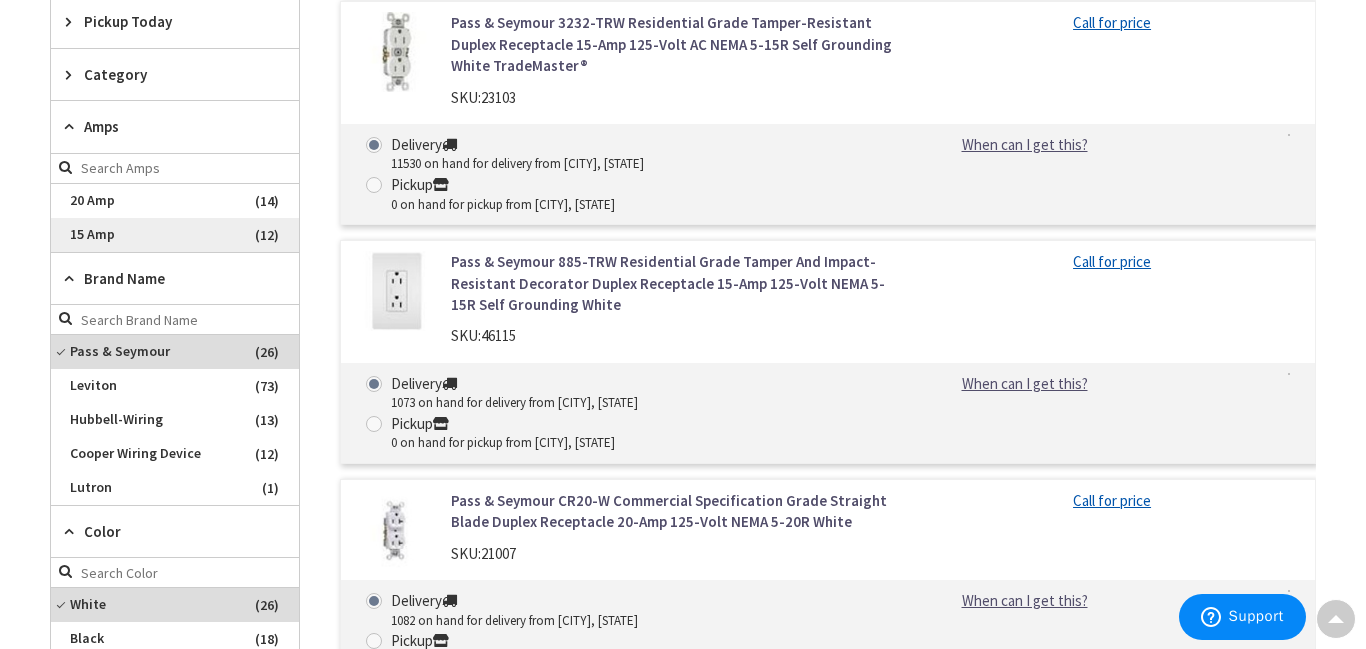 click on "15 Amp" at bounding box center (175, 235) 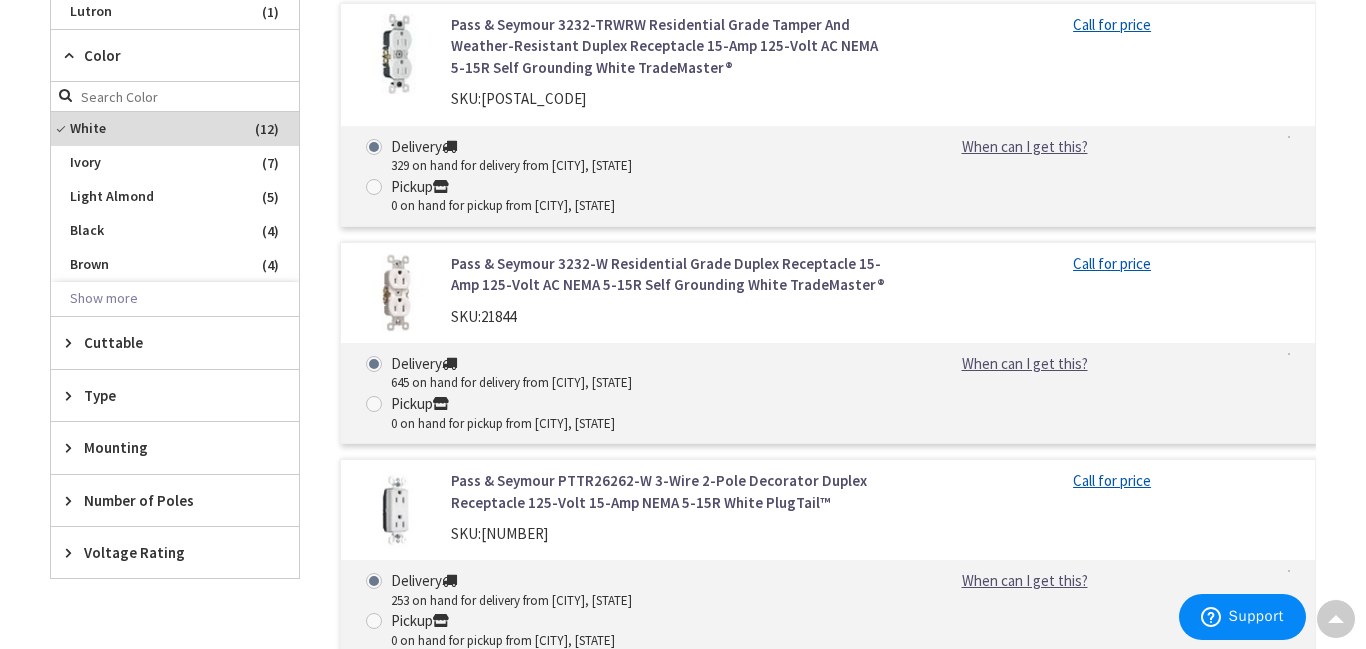scroll, scrollTop: 1377, scrollLeft: 0, axis: vertical 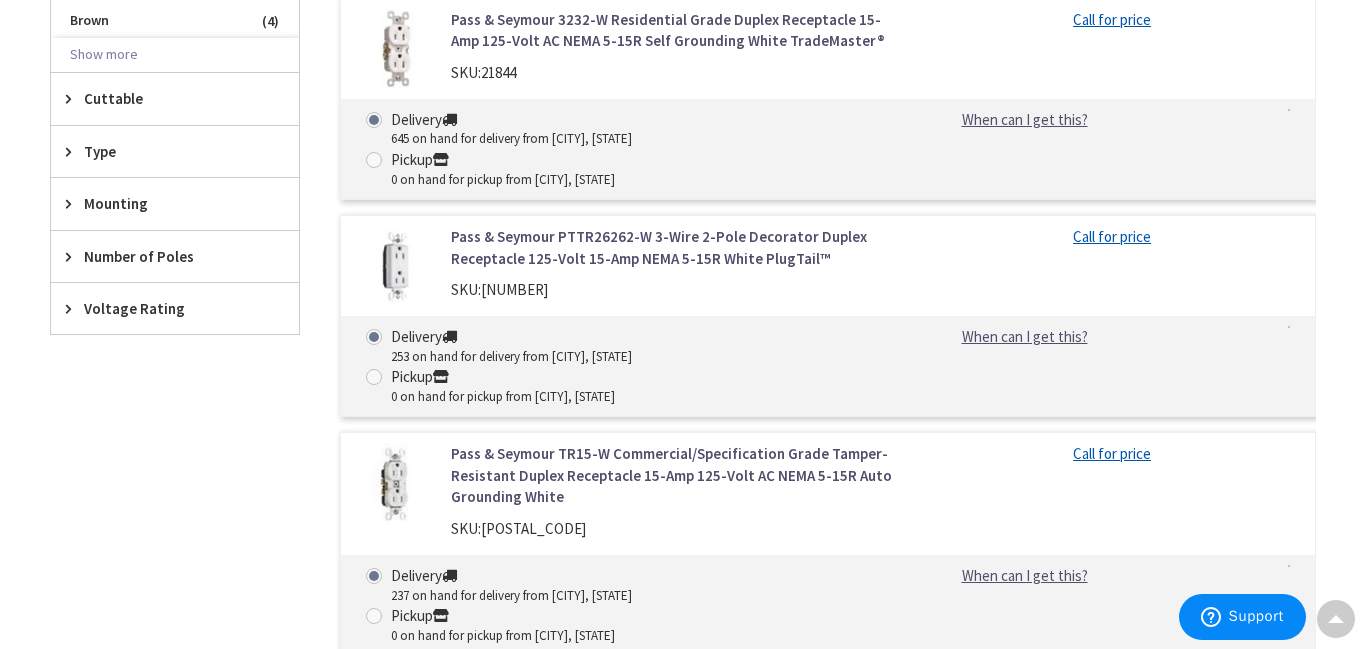 click on "Pass & Seymour TR15-W Commercial/Specification Grade Tamper-Resistant Duplex Receptacle 15-Amp 125-Volt AC NEMA 5-15R Auto Grounding White" at bounding box center (672, 475) 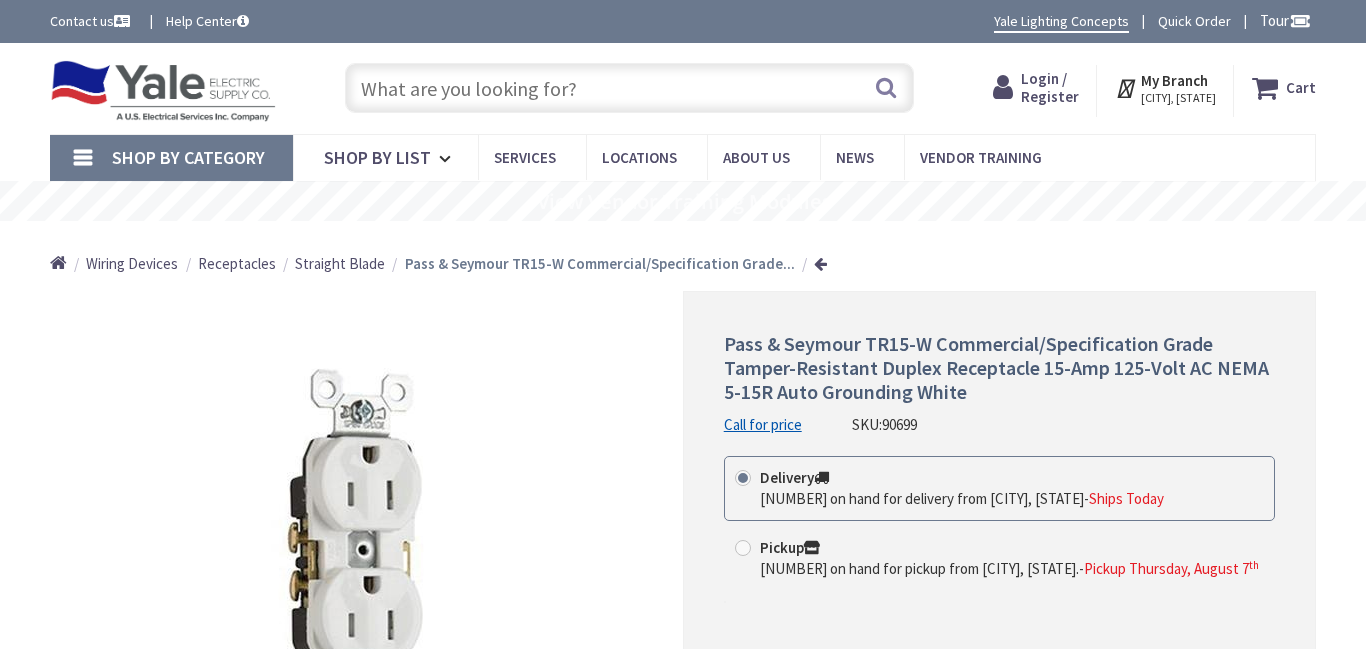 scroll, scrollTop: 0, scrollLeft: 0, axis: both 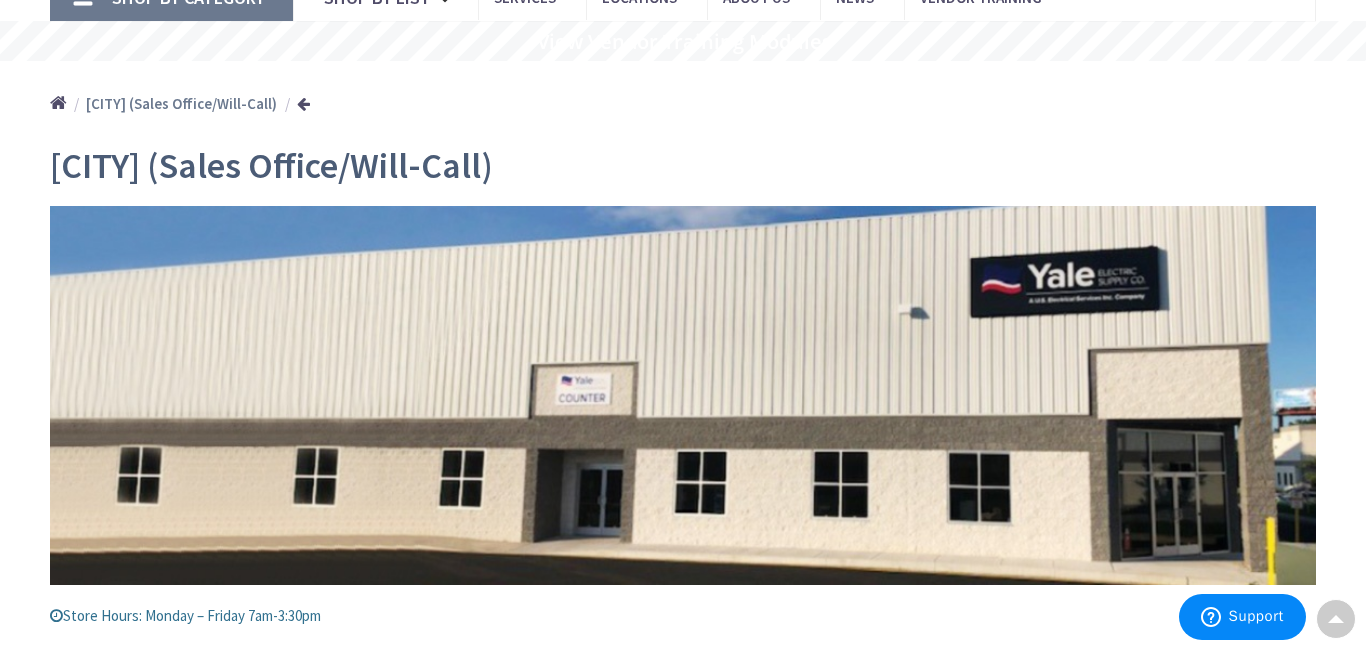 click on "Shop By Category" at bounding box center (171, -2) 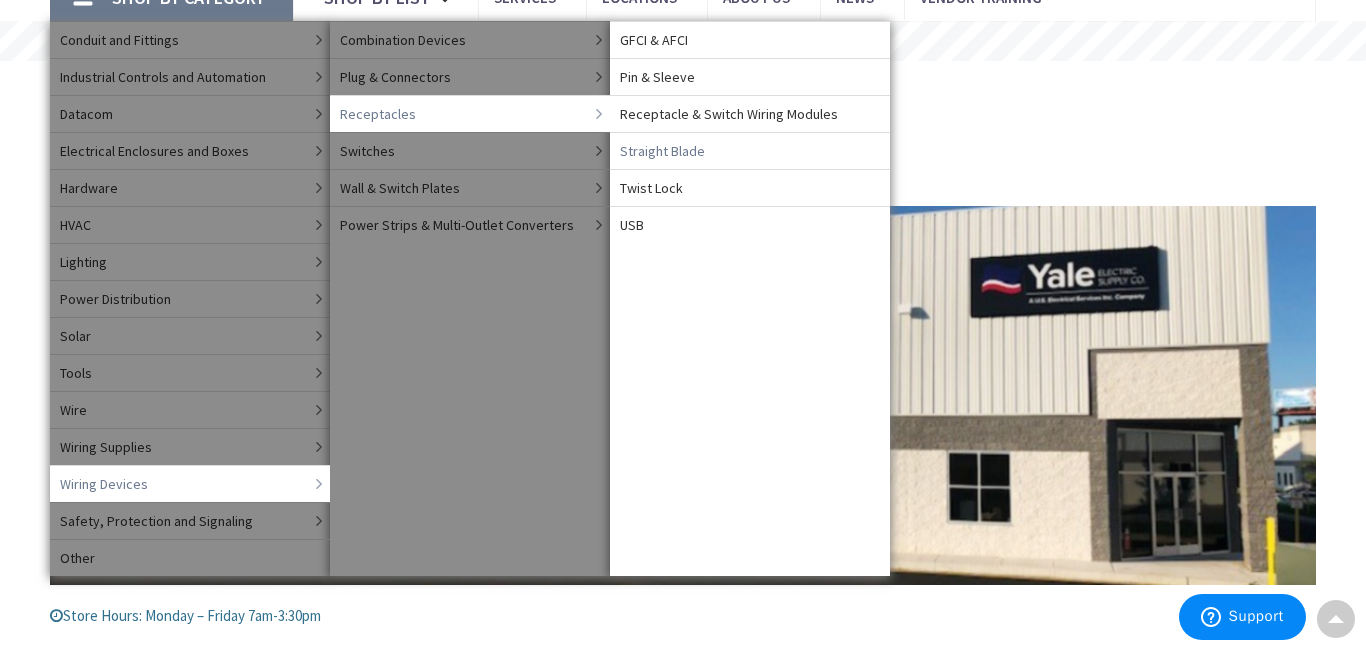 click on "Straight Blade" at bounding box center [662, 151] 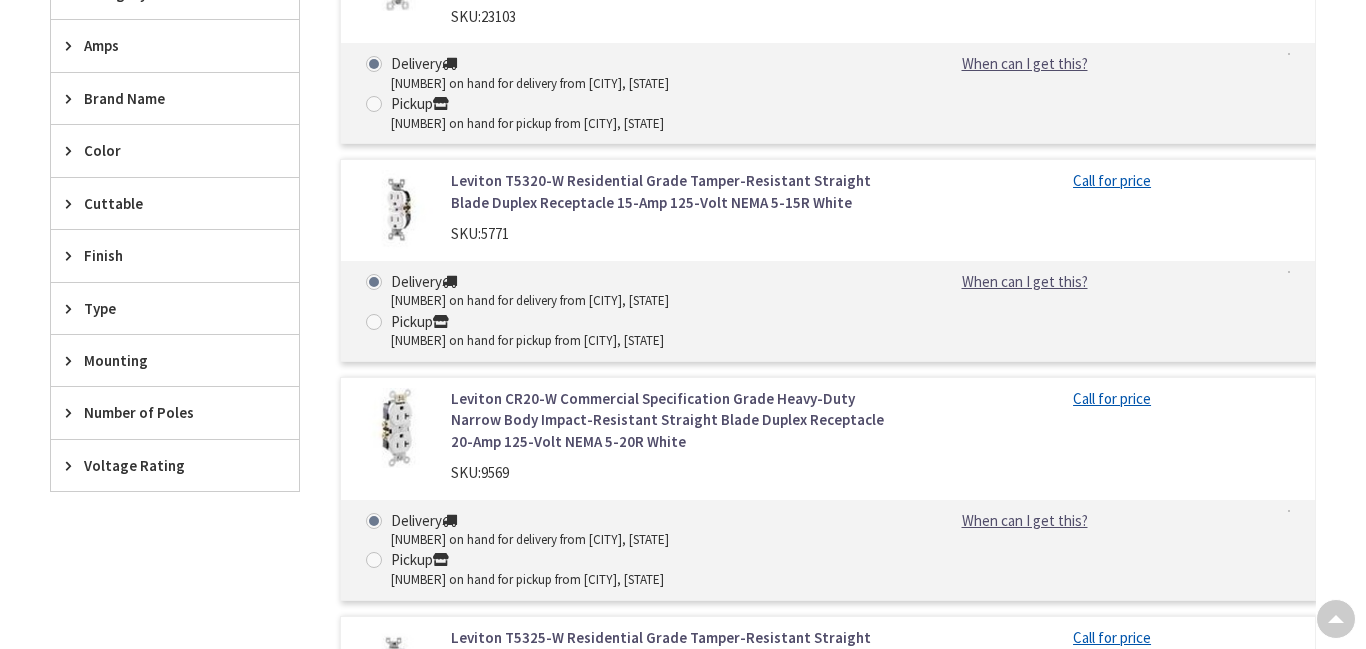 scroll, scrollTop: 720, scrollLeft: 0, axis: vertical 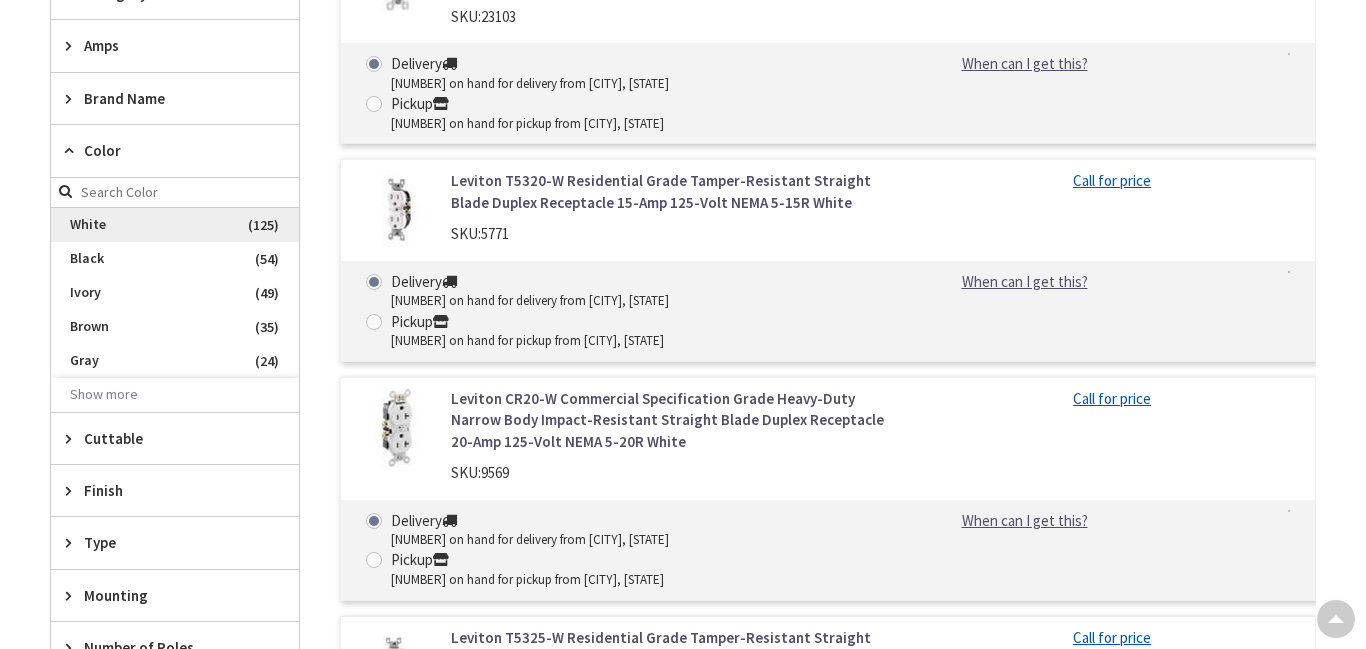 click on "White" at bounding box center (175, 225) 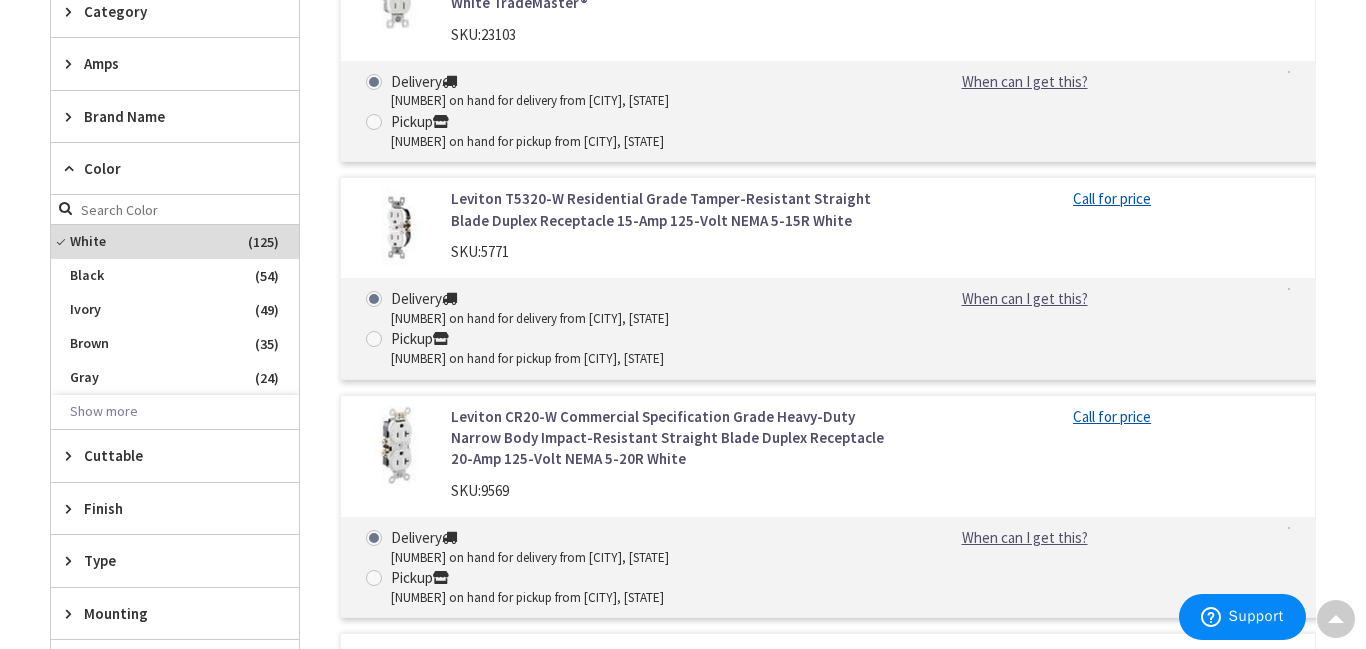 scroll, scrollTop: 0, scrollLeft: 0, axis: both 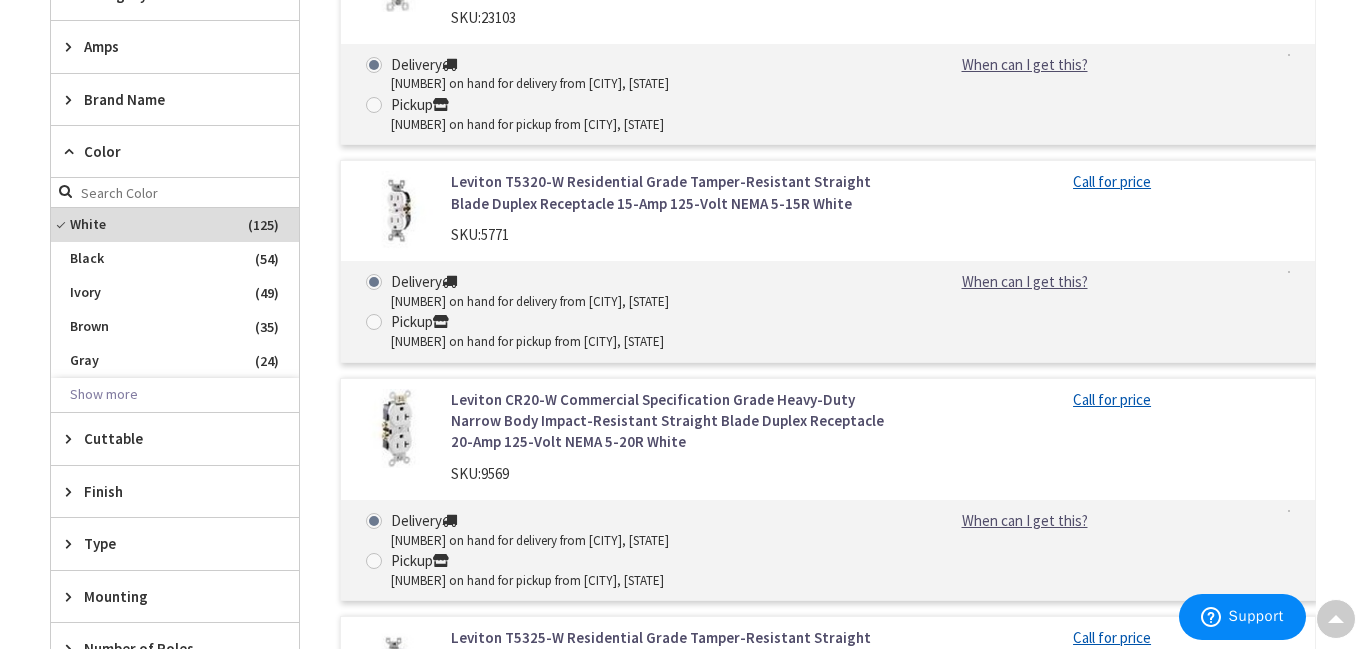 click at bounding box center (73, 99) 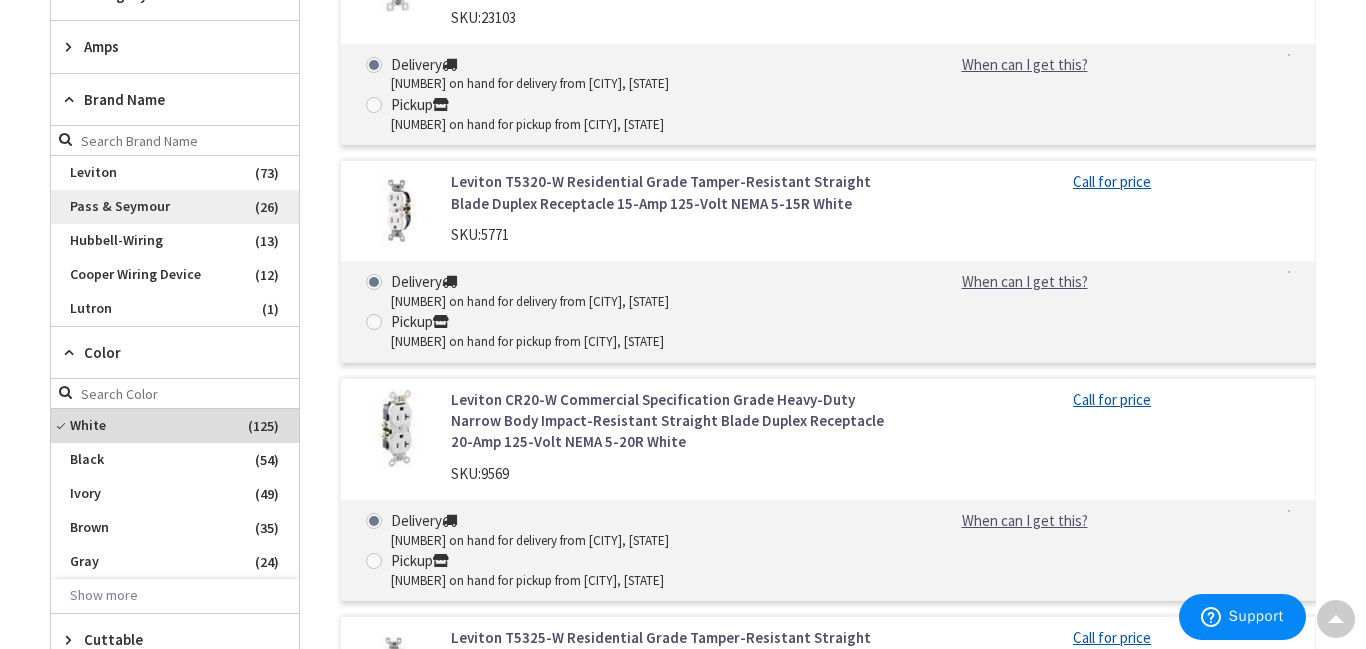 click on "Pass & Seymour" at bounding box center [175, 207] 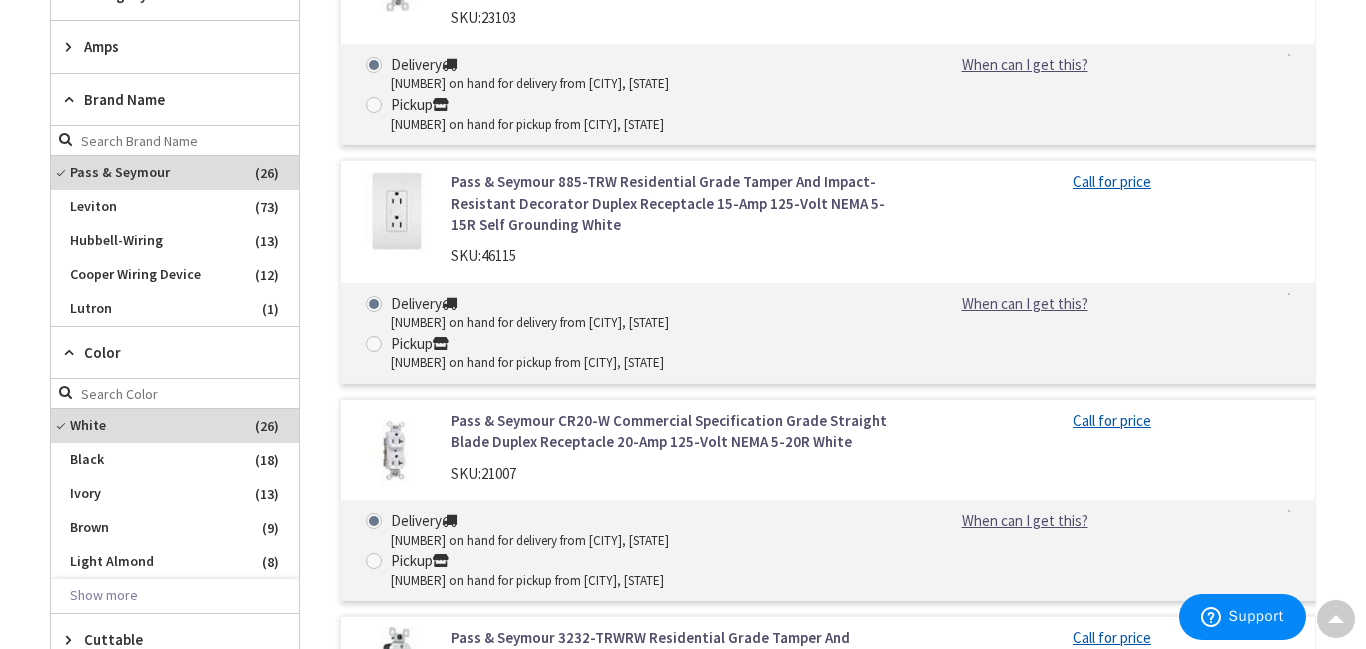click at bounding box center (73, 46) 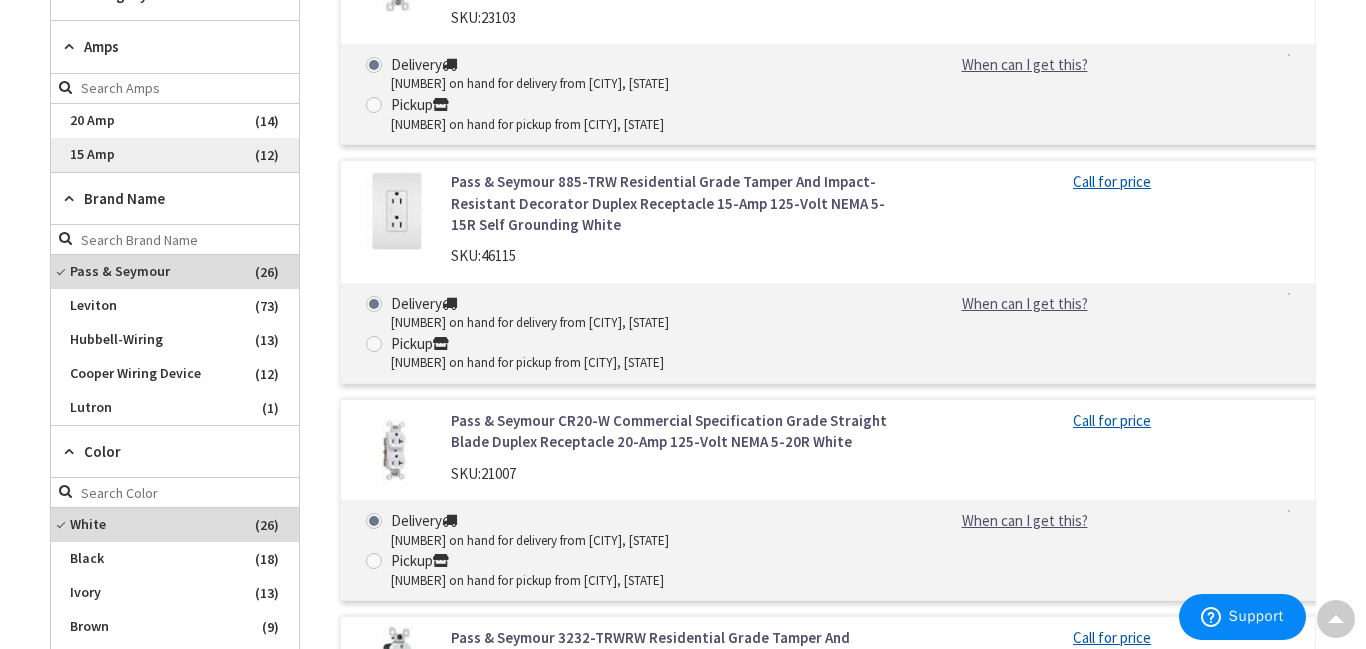 click on "15 Amp" at bounding box center (175, 155) 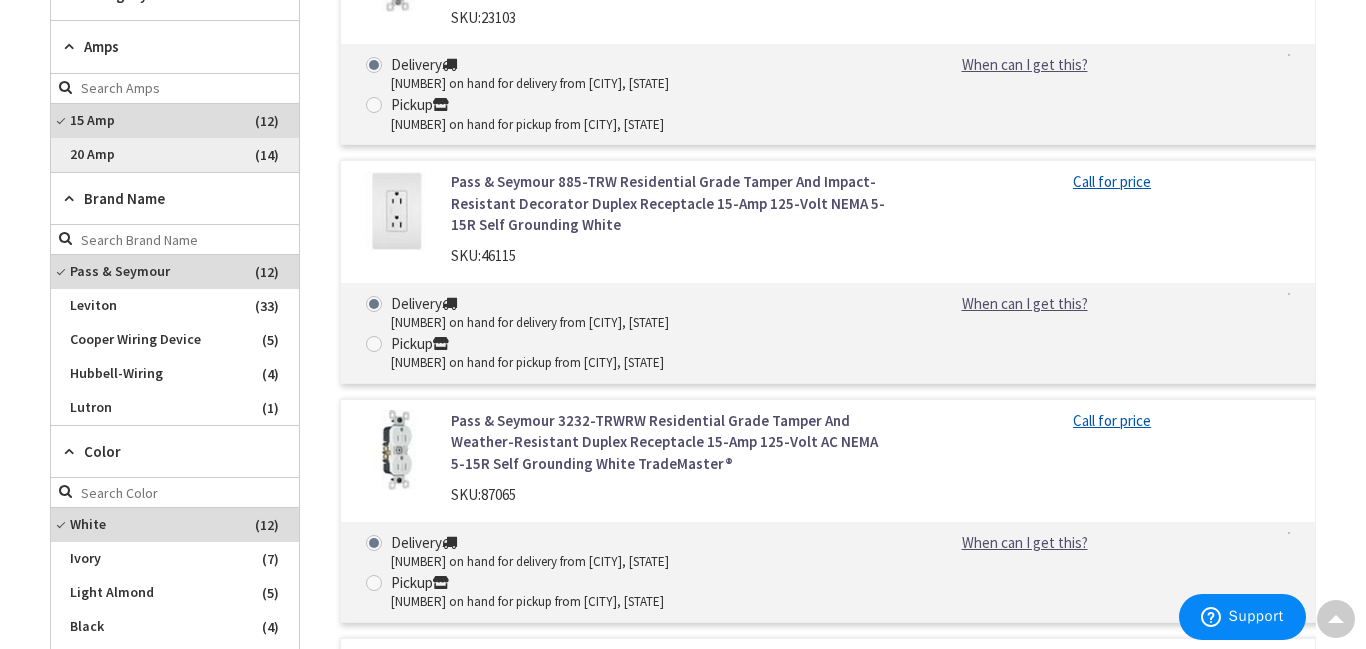 click on "20 Amp" at bounding box center [175, 155] 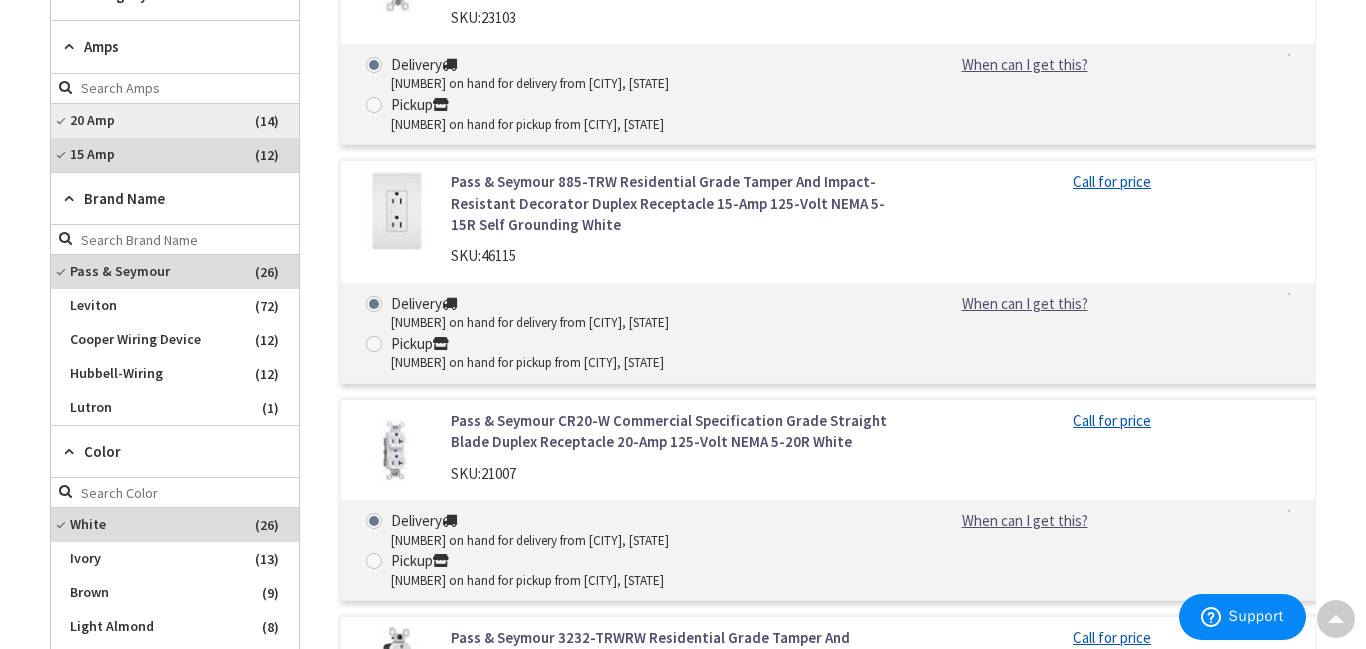 click on "20 Amp" at bounding box center (175, 121) 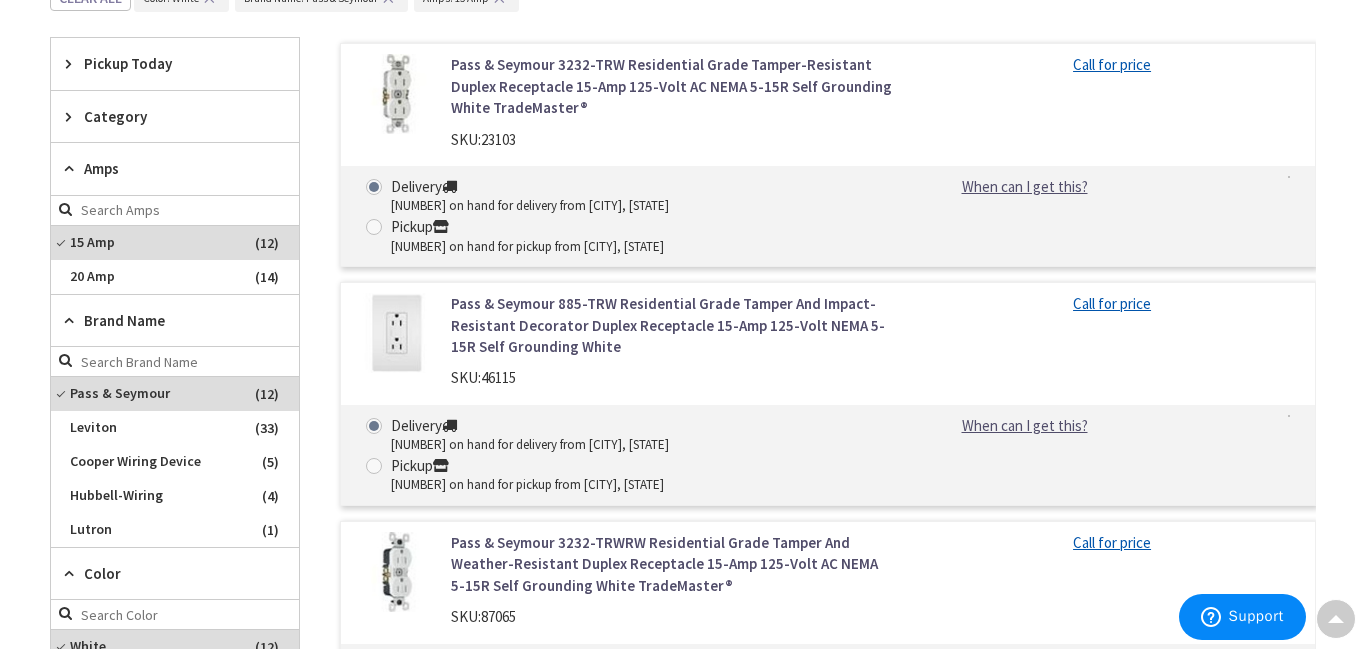 scroll, scrollTop: 617, scrollLeft: 0, axis: vertical 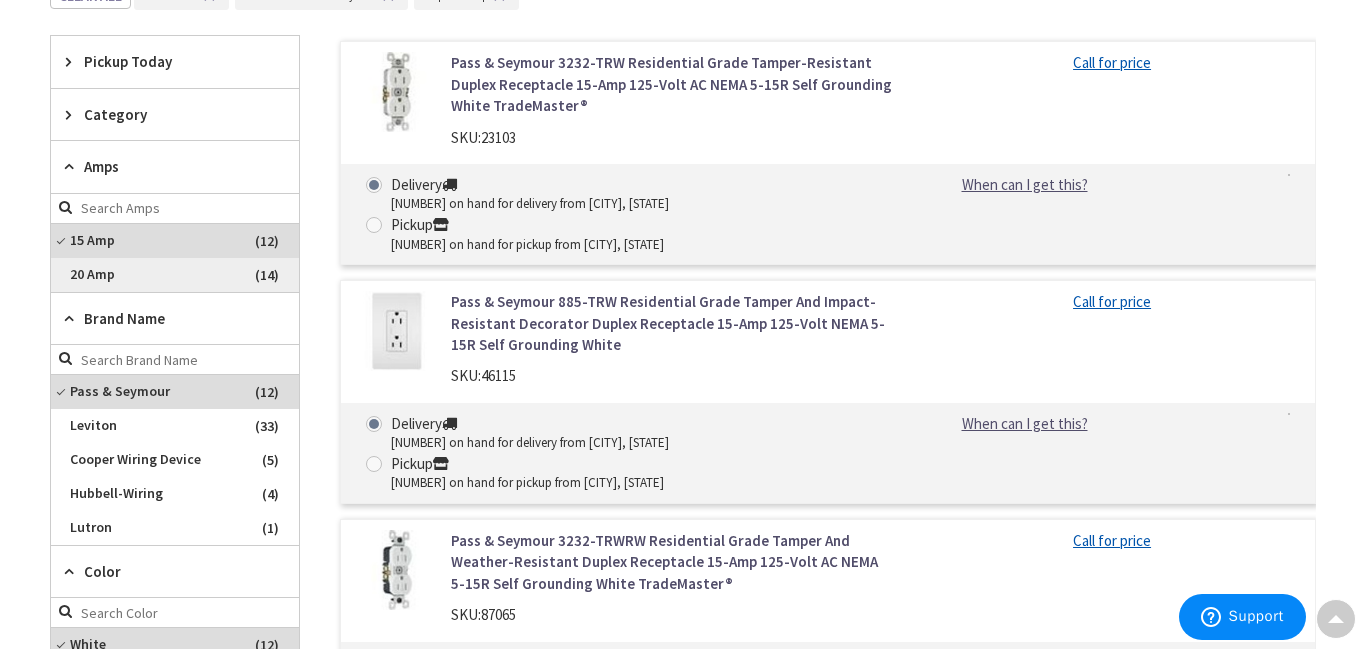 click on "20 Amp" at bounding box center [175, 275] 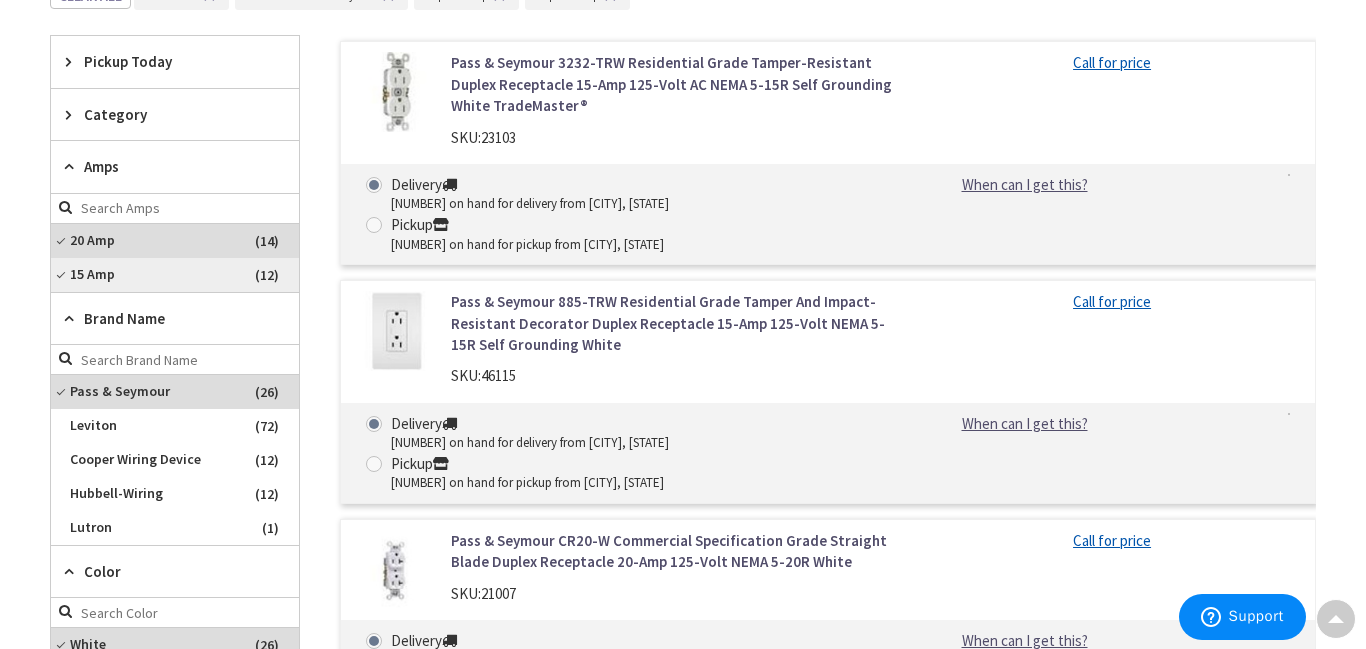 click on "15 Amp" at bounding box center [175, 275] 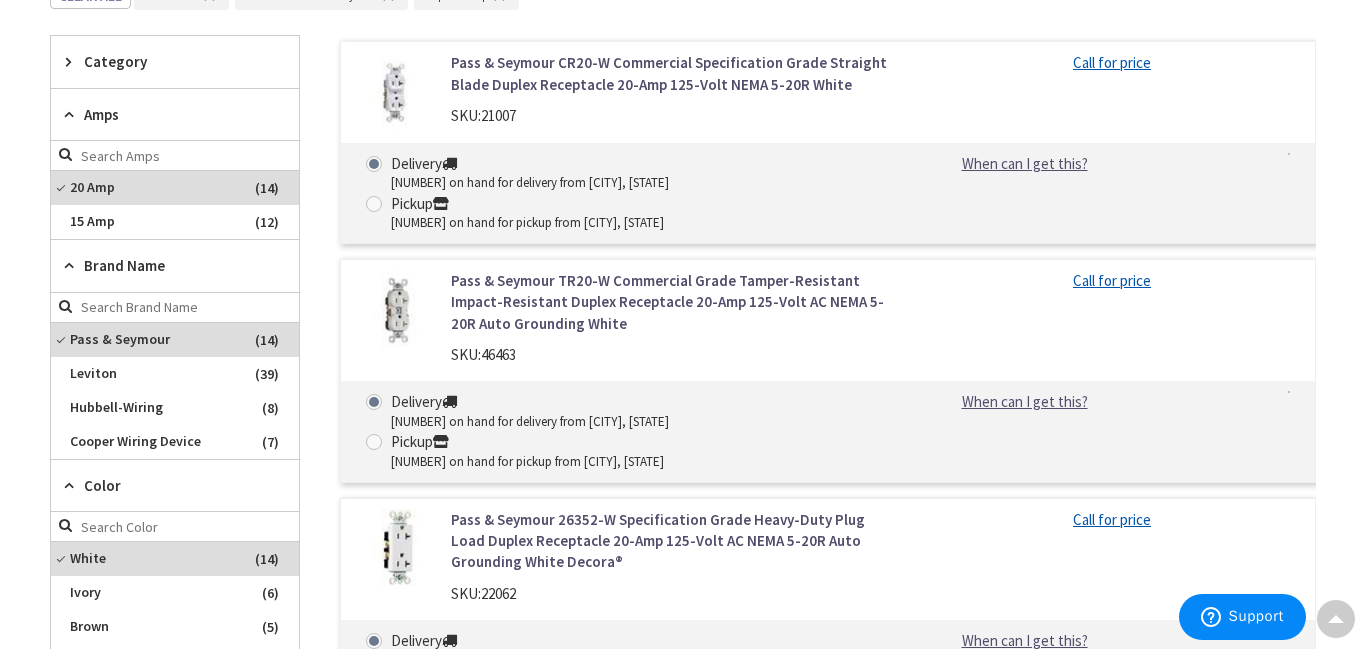 click on "Pass & Seymour CR20-W Commercial Specification Grade Straight Blade Duplex Receptacle 20-Amp 125-Volt NEMA 5-20R White" at bounding box center (672, 73) 